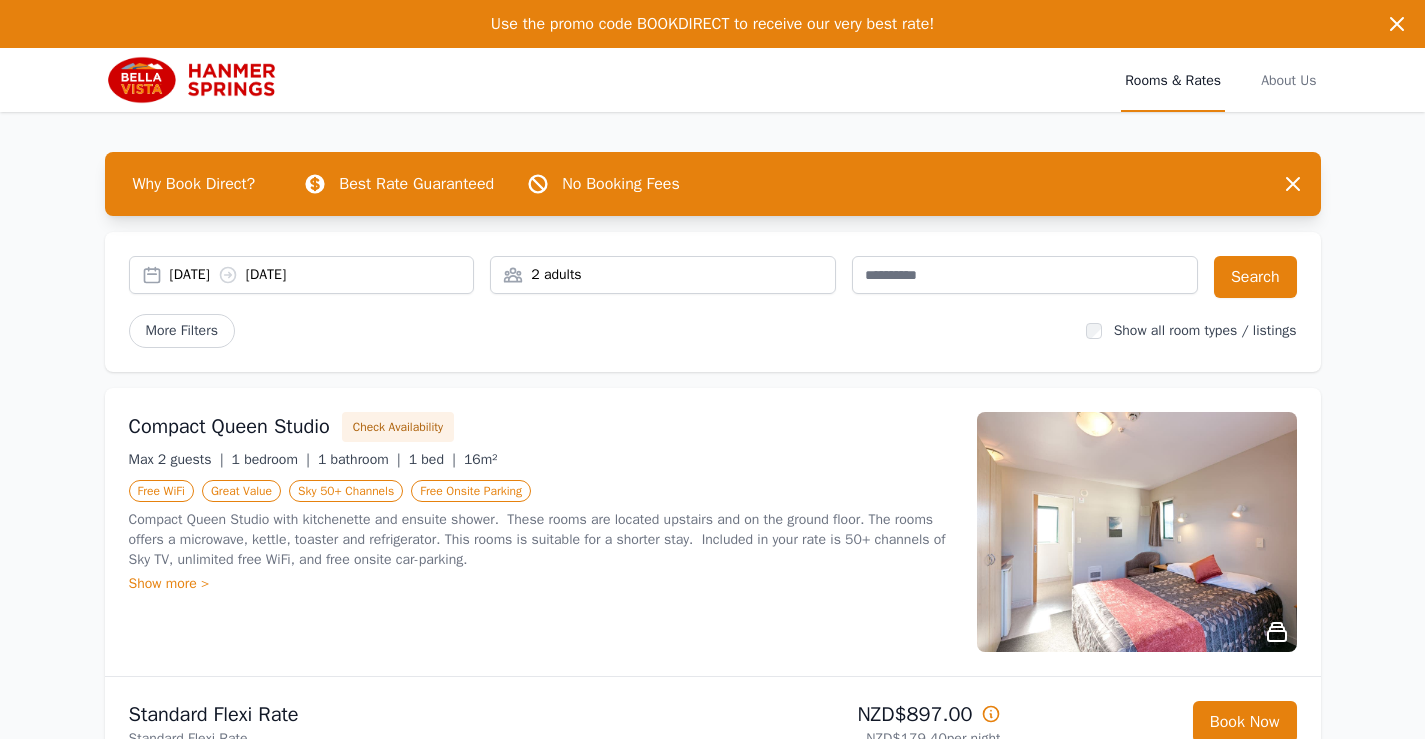 scroll, scrollTop: 0, scrollLeft: 0, axis: both 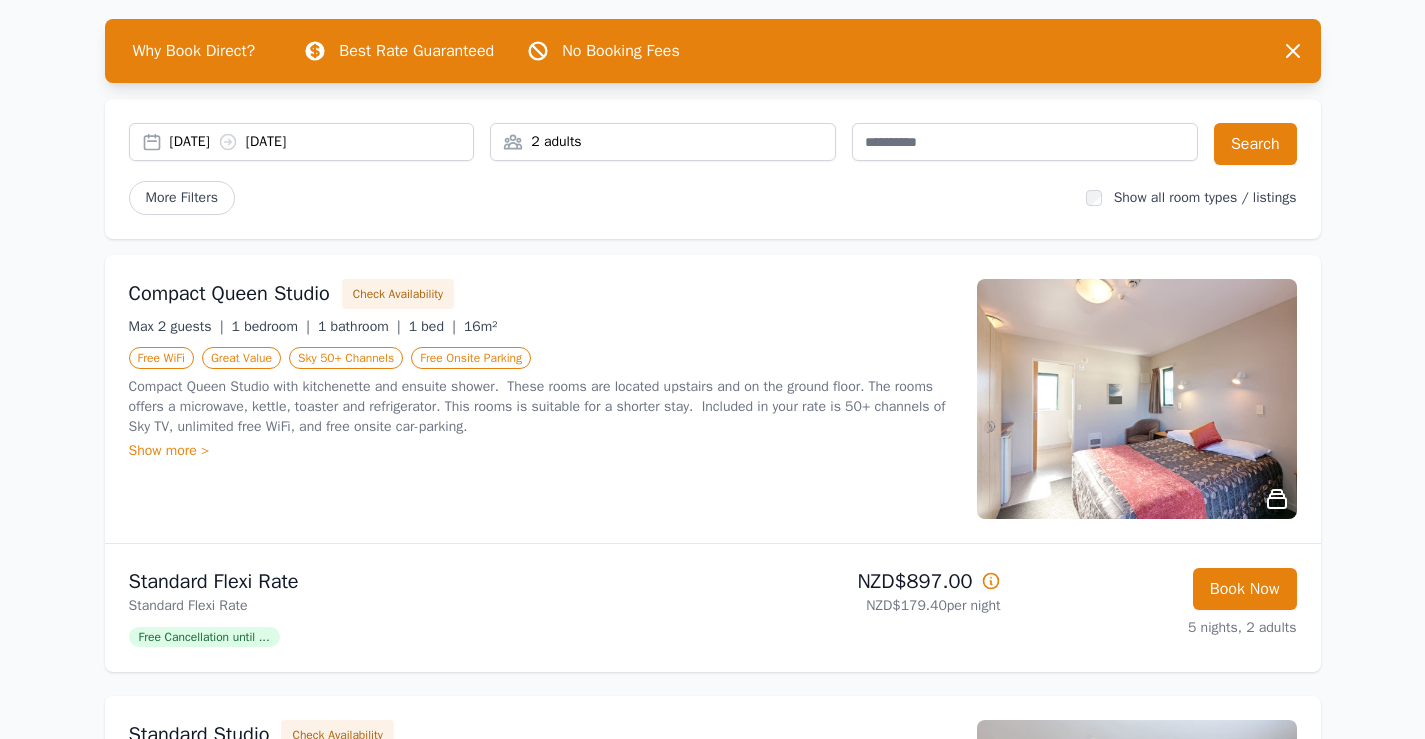click on "Compact Queen Studio" at bounding box center (229, 294) 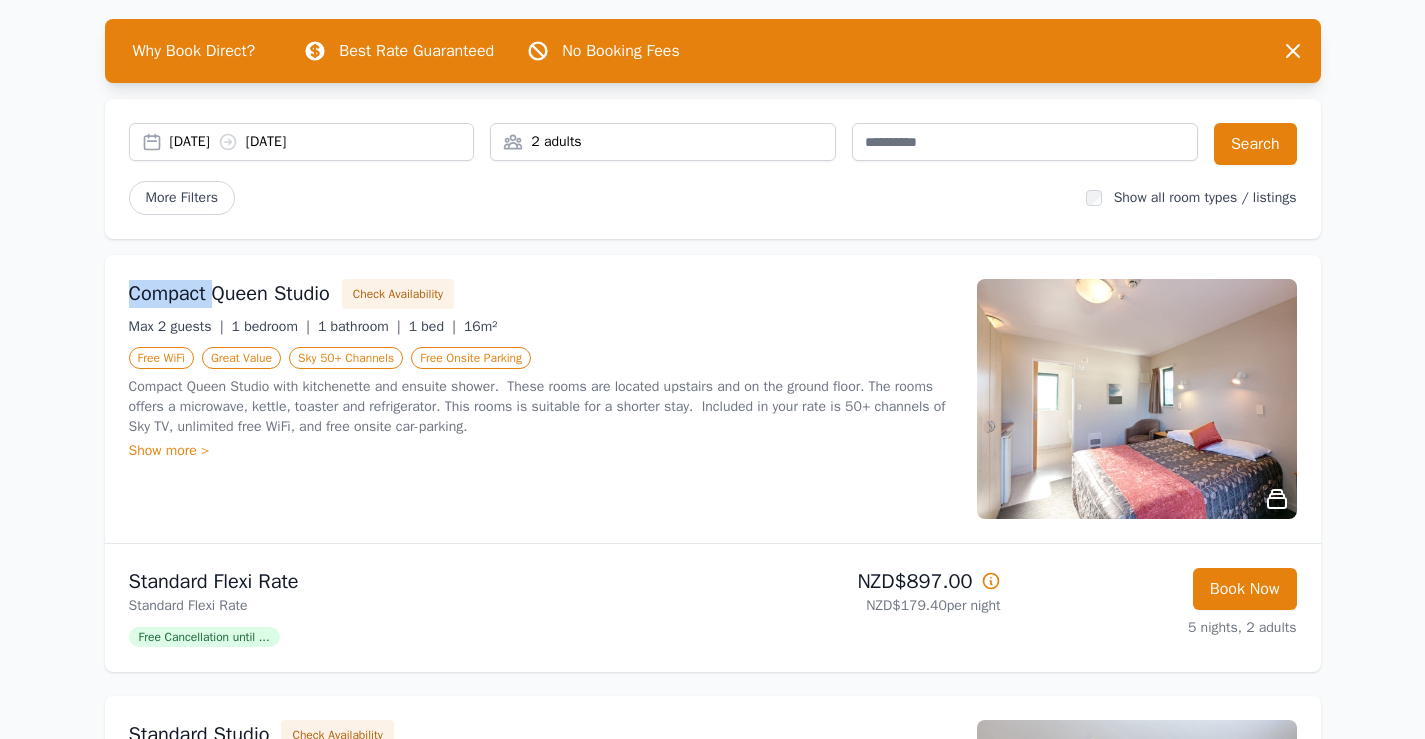 click on "Compact Queen Studio" at bounding box center [229, 294] 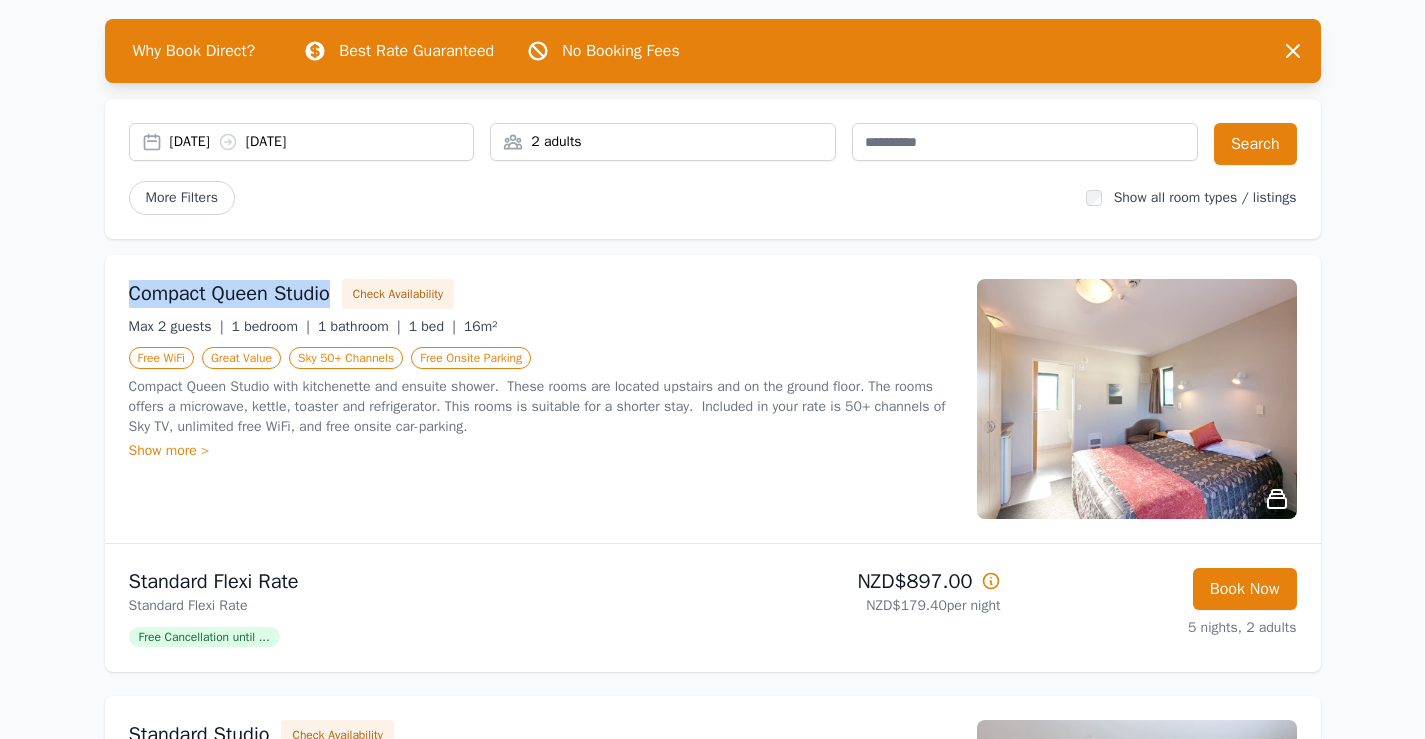 drag, startPoint x: 162, startPoint y: 290, endPoint x: 201, endPoint y: 295, distance: 39.319206 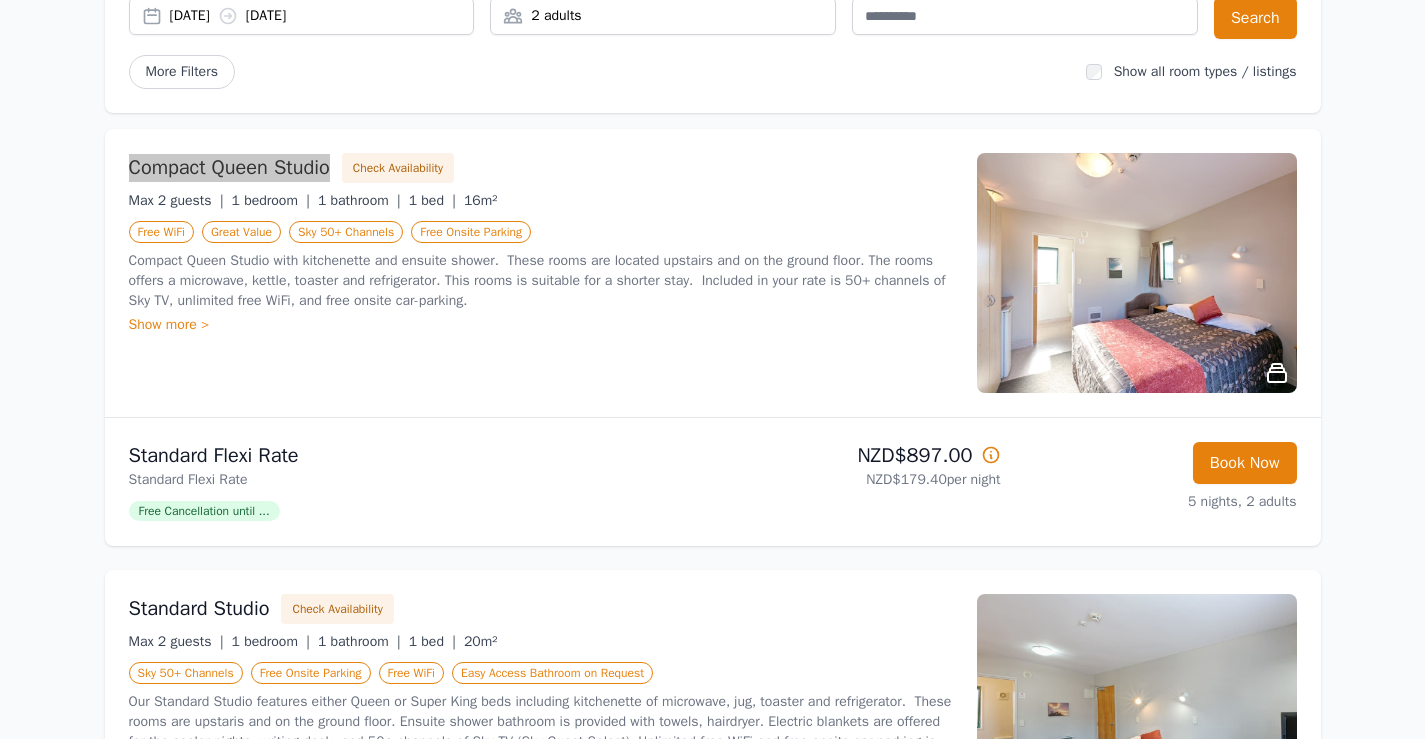 scroll, scrollTop: 400, scrollLeft: 0, axis: vertical 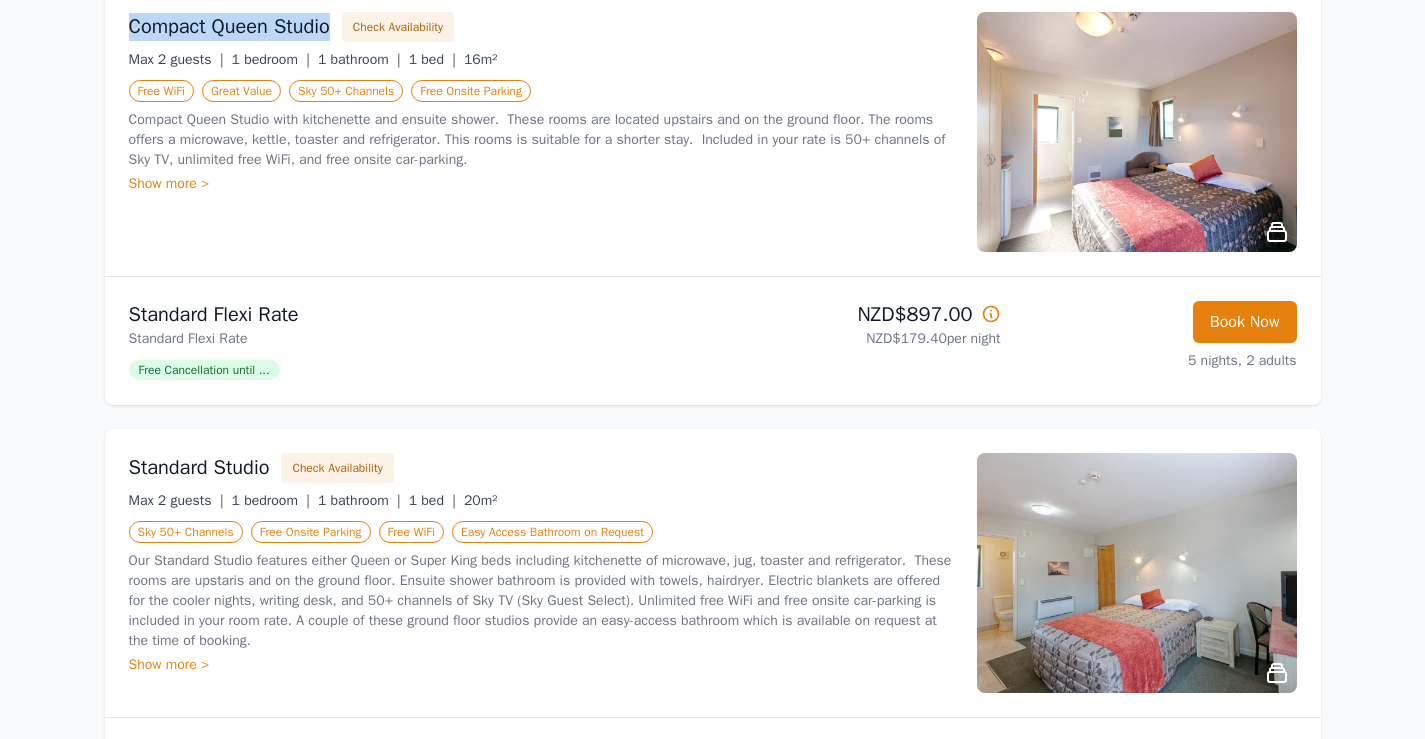 click on "Standard Studio" at bounding box center [199, 468] 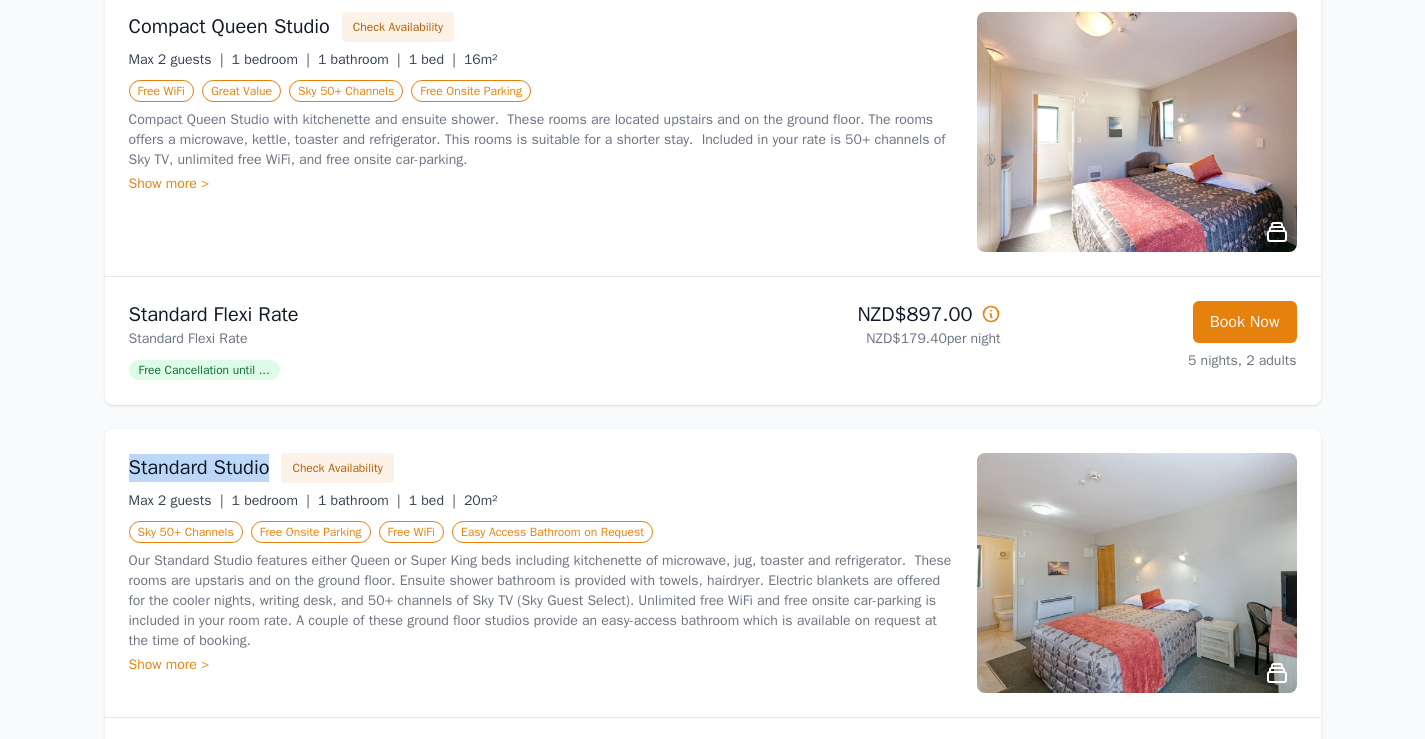 drag, startPoint x: 149, startPoint y: 464, endPoint x: 231, endPoint y: 463, distance: 82.006096 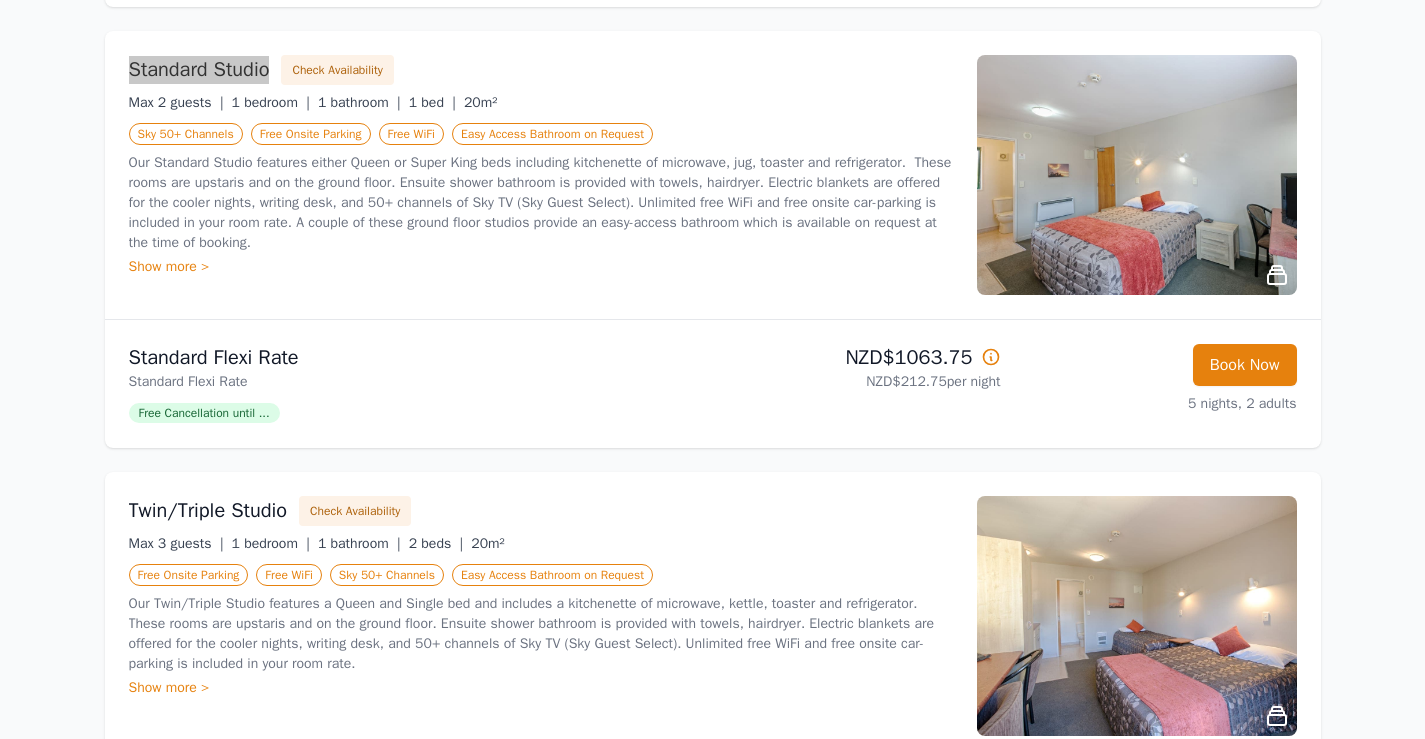 scroll, scrollTop: 800, scrollLeft: 0, axis: vertical 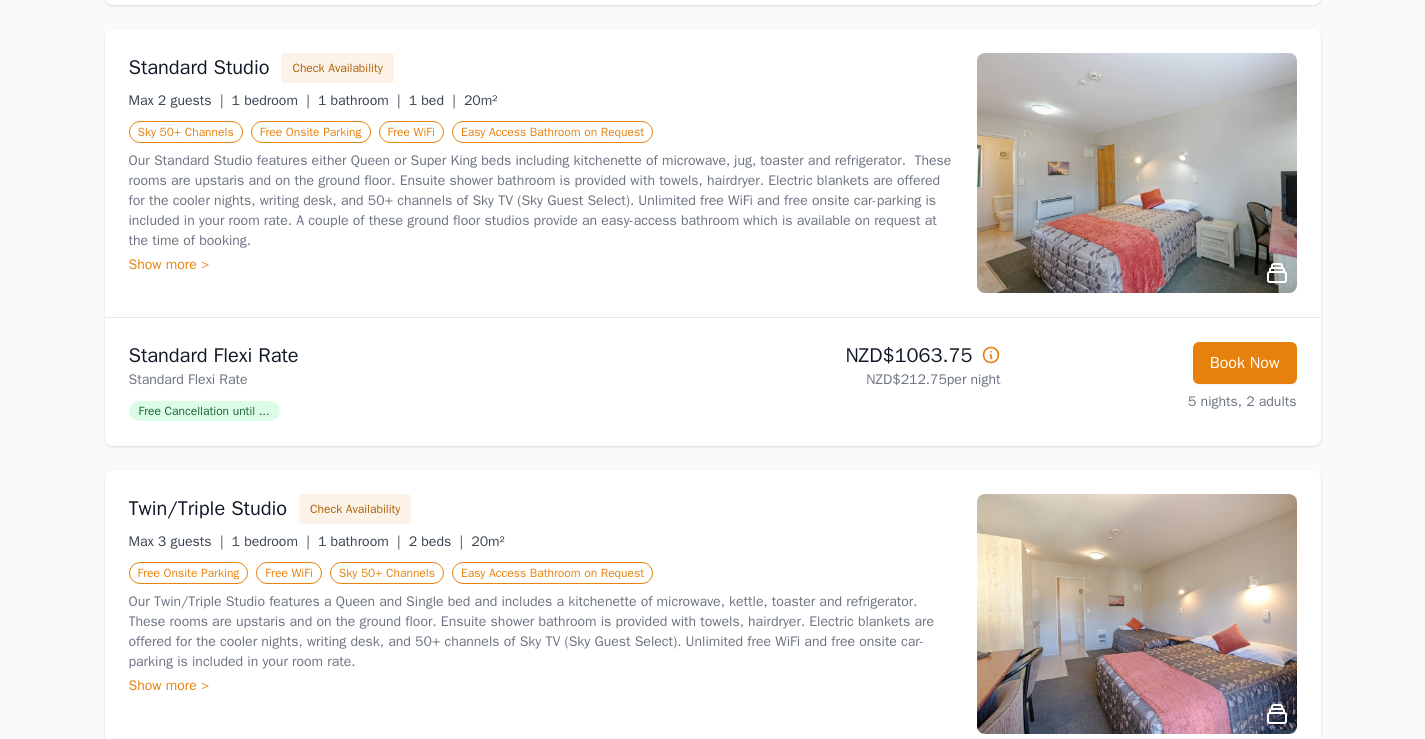 click on "Twin/Triple Studio" at bounding box center (208, 509) 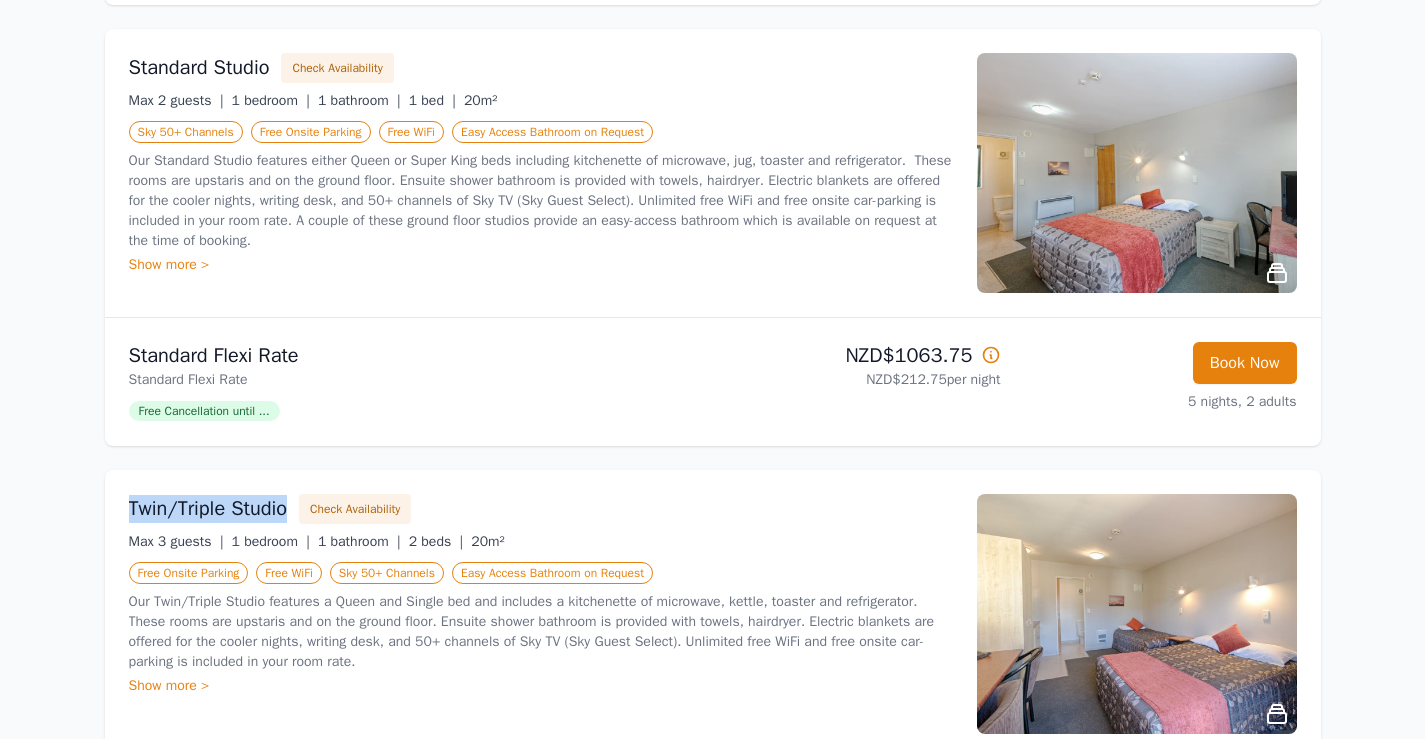 drag, startPoint x: 146, startPoint y: 501, endPoint x: 247, endPoint y: 511, distance: 101.49384 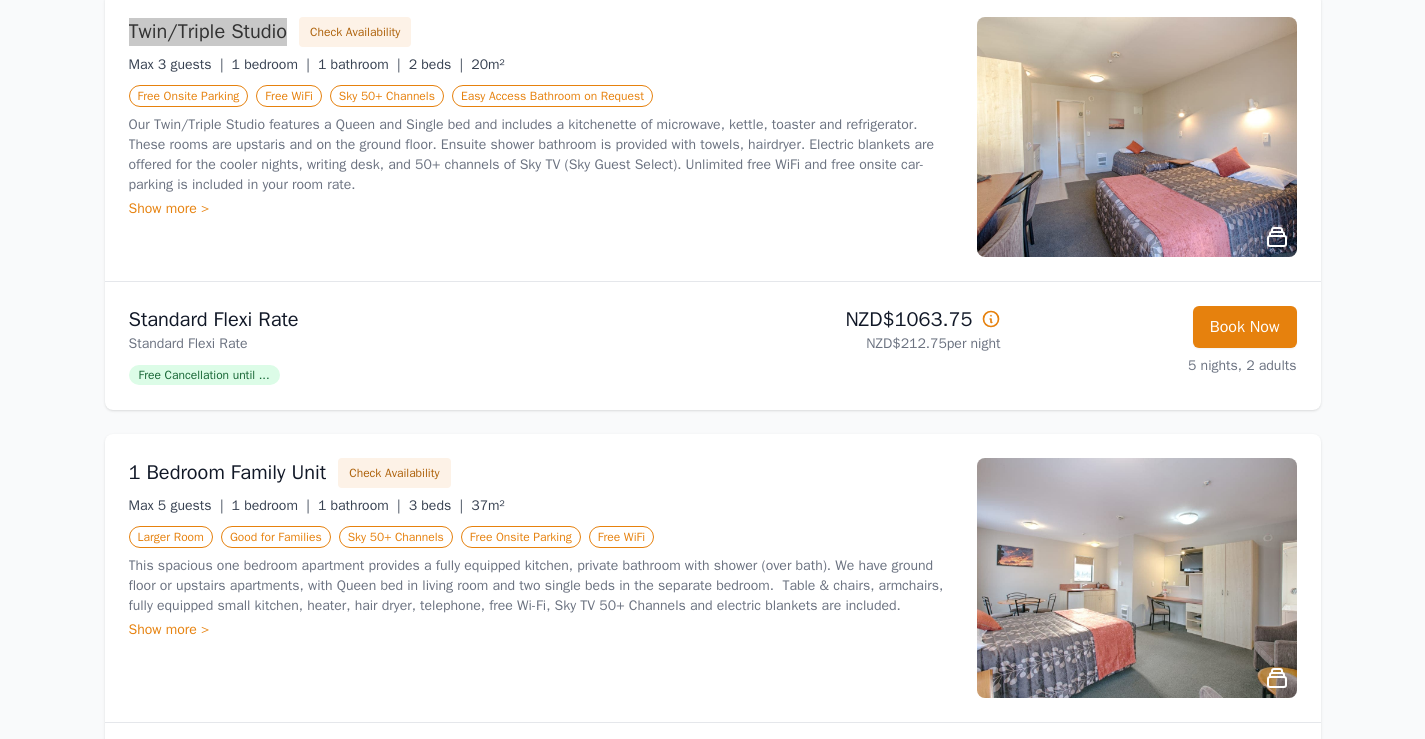 scroll, scrollTop: 1333, scrollLeft: 0, axis: vertical 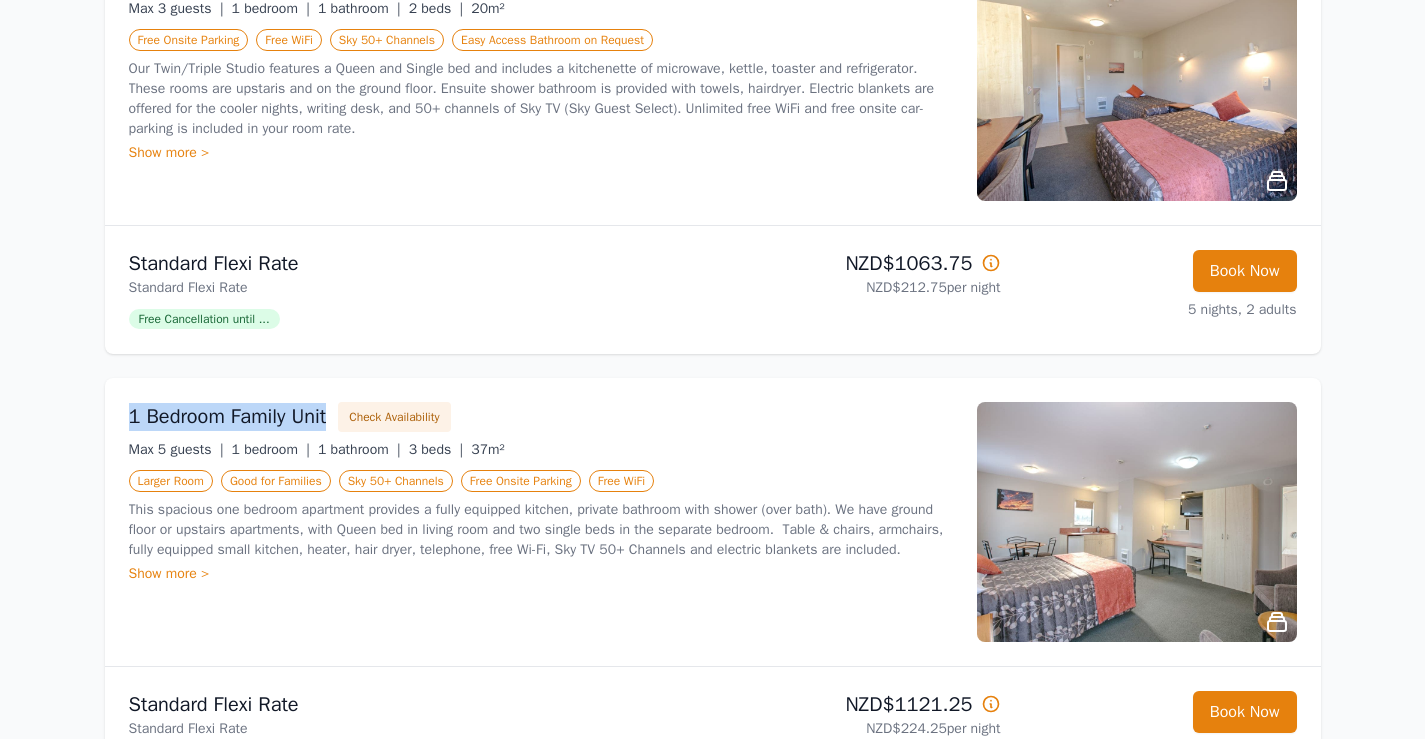 drag, startPoint x: 128, startPoint y: 416, endPoint x: 331, endPoint y: 412, distance: 203.0394 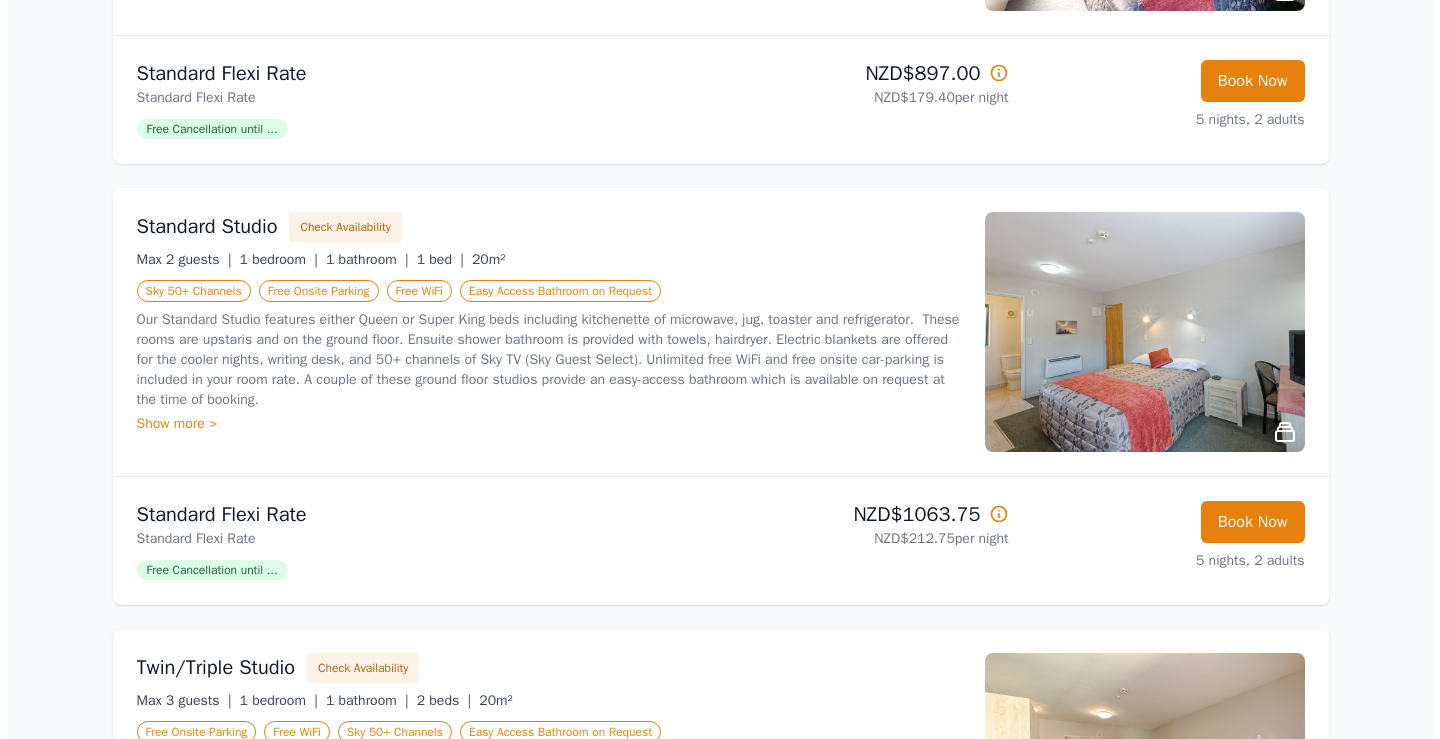 scroll, scrollTop: 133, scrollLeft: 0, axis: vertical 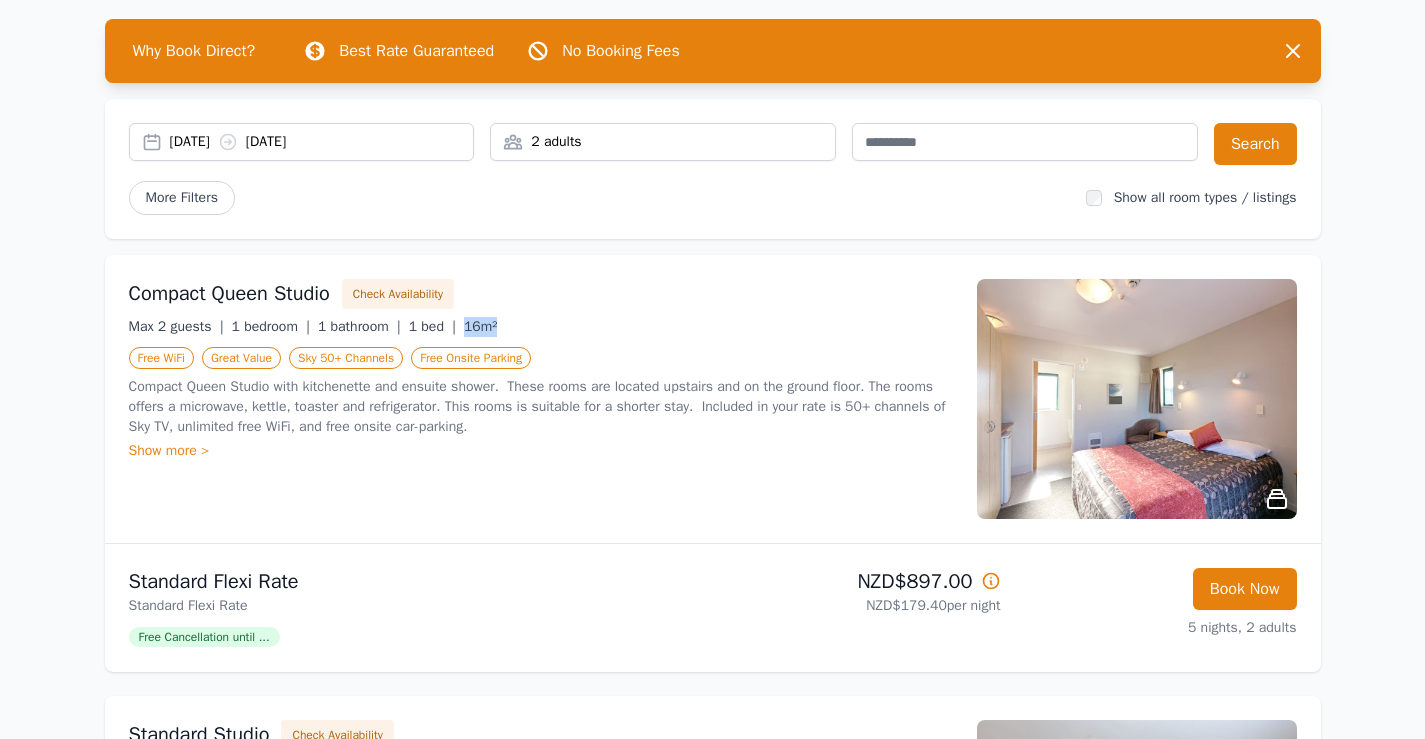 drag, startPoint x: 465, startPoint y: 326, endPoint x: 494, endPoint y: 324, distance: 29.068884 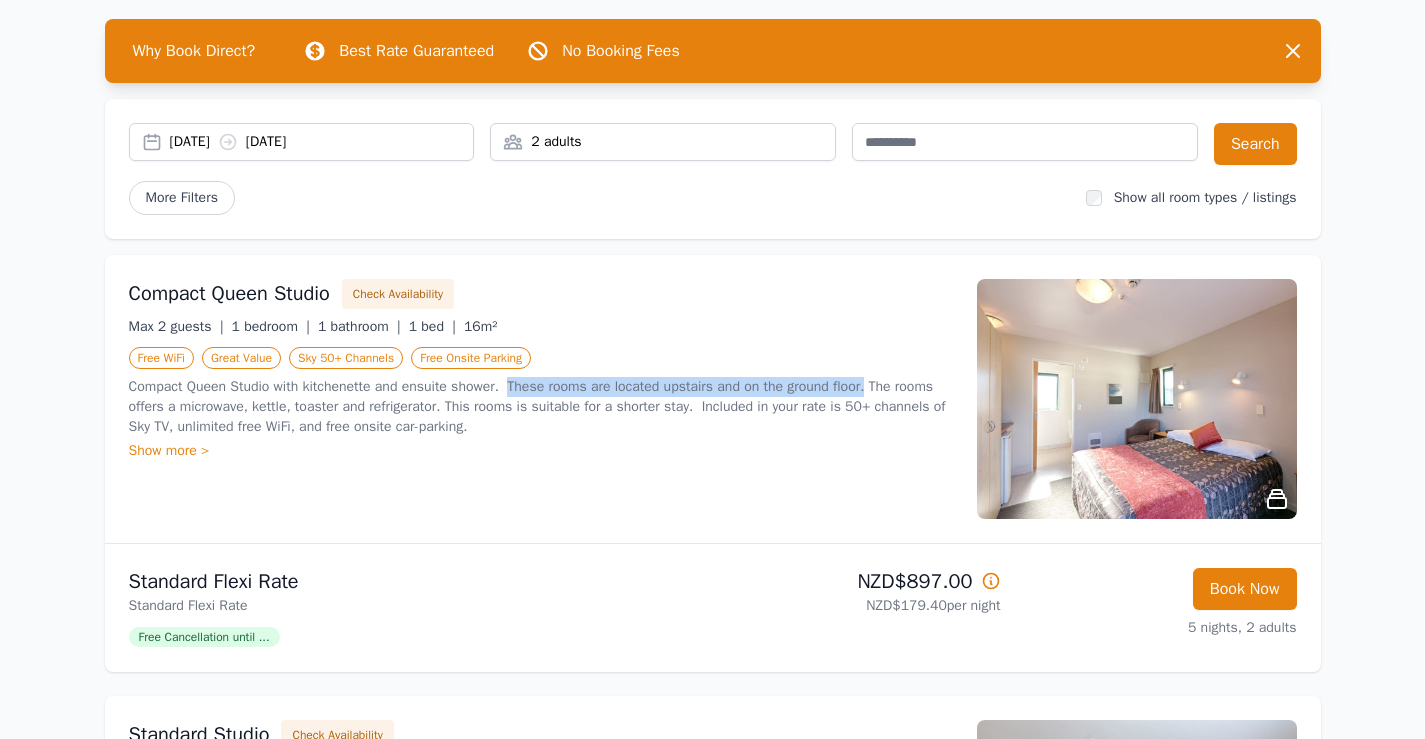 drag, startPoint x: 520, startPoint y: 396, endPoint x: 867, endPoint y: 390, distance: 347.05188 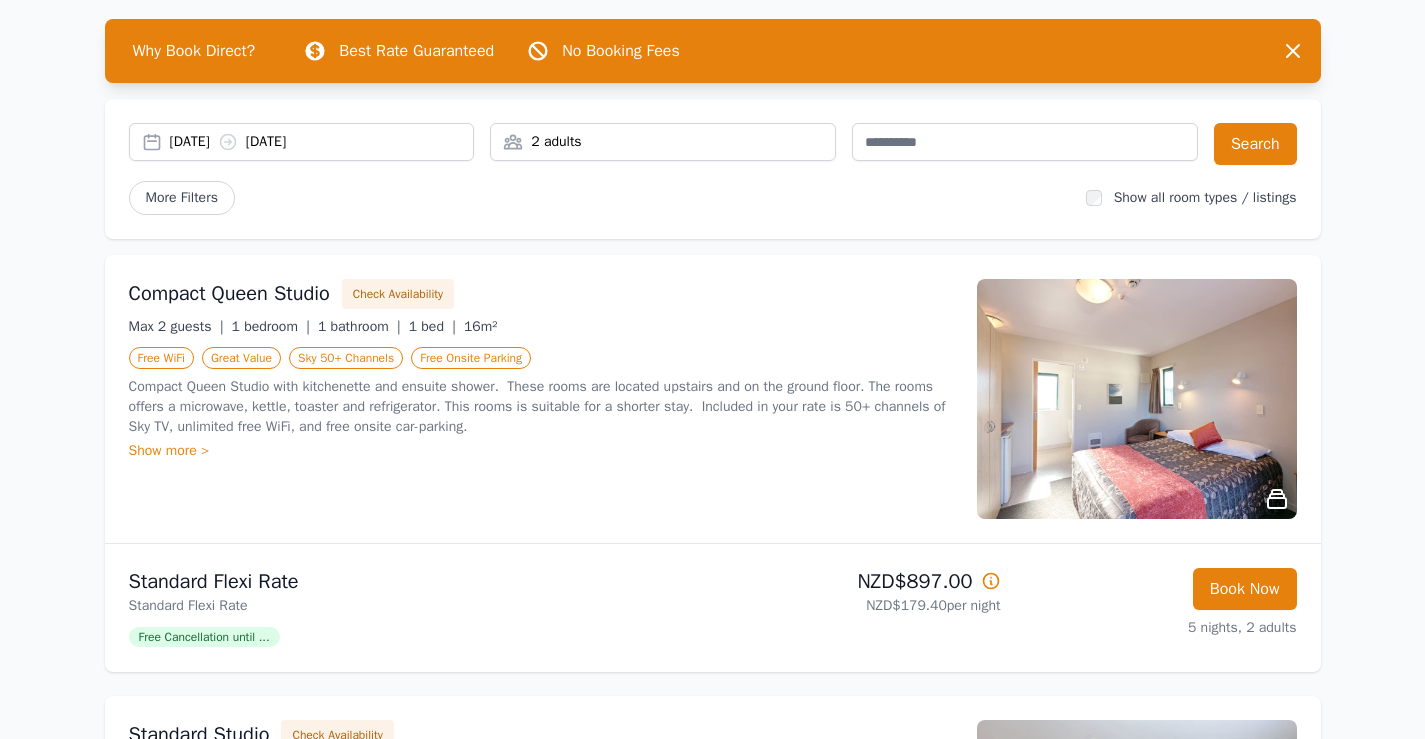 click on "Show more >" at bounding box center [541, 451] 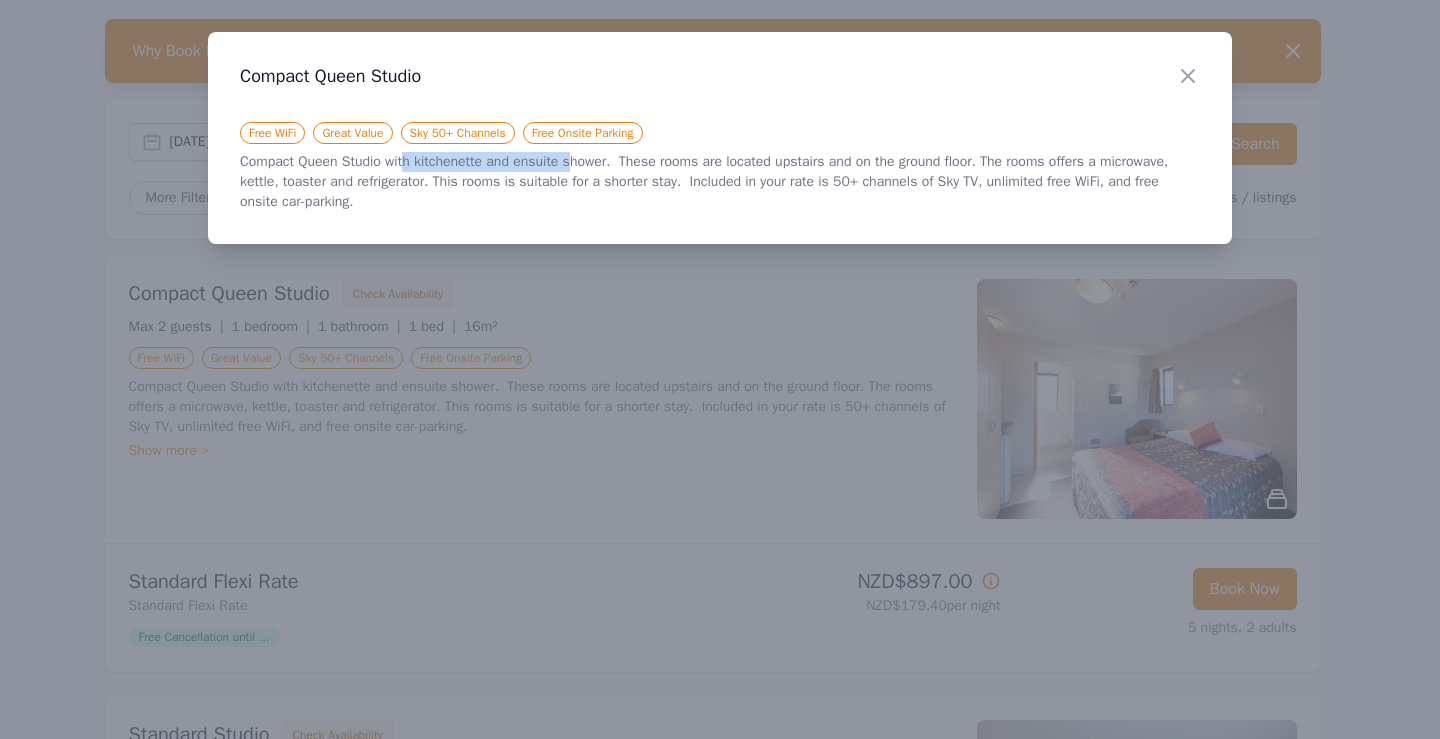 drag, startPoint x: 404, startPoint y: 167, endPoint x: 598, endPoint y: 166, distance: 194.00258 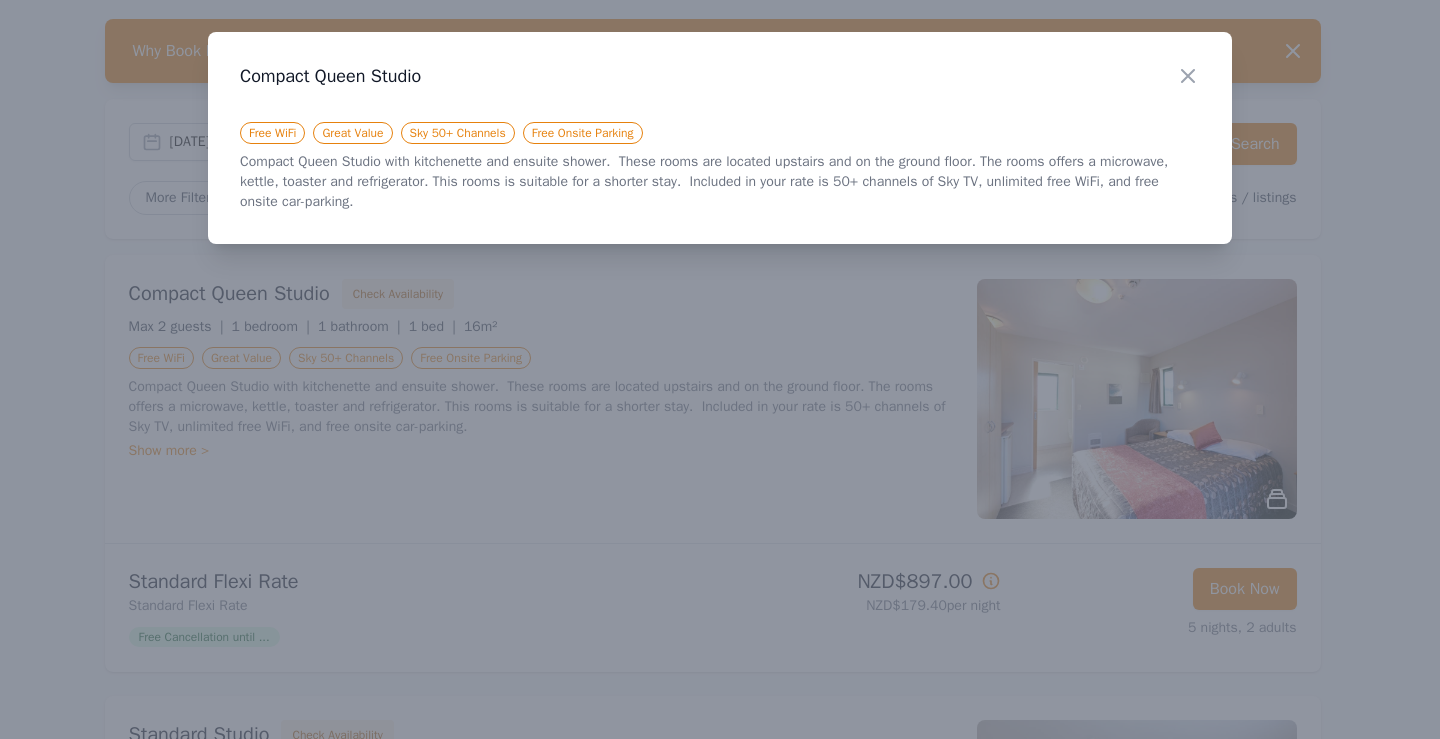 click on "Compact Queen Studio with kitchenette and ensuite shower.  These rooms are located upstairs and on the ground floor. The rooms offers a microwave, kettle, toaster and refrigerator. This rooms is suitable for a shorter stay.  Included in your rate is 50+ channels of Sky TV, unlimited free WiFi, and free onsite car-parking." at bounding box center [720, 182] 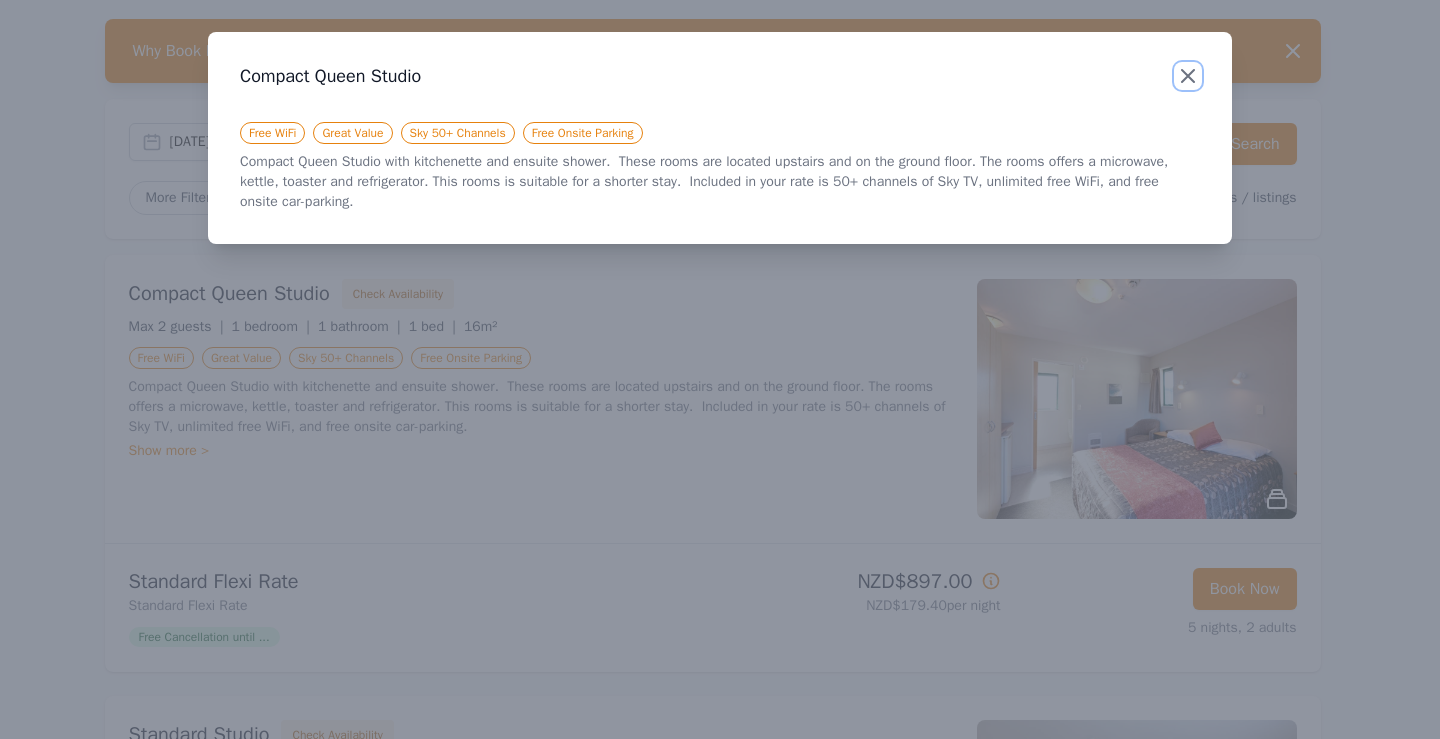 click 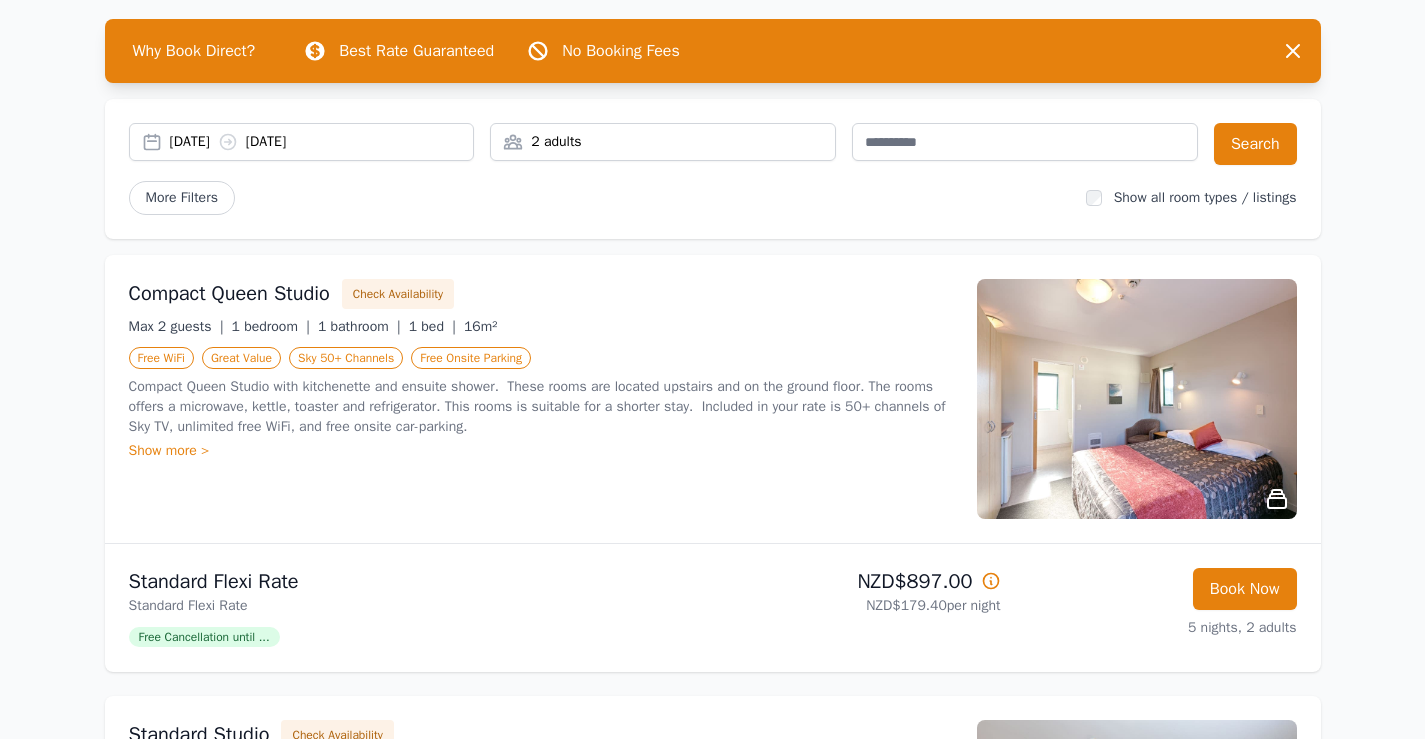 click at bounding box center (1137, 399) 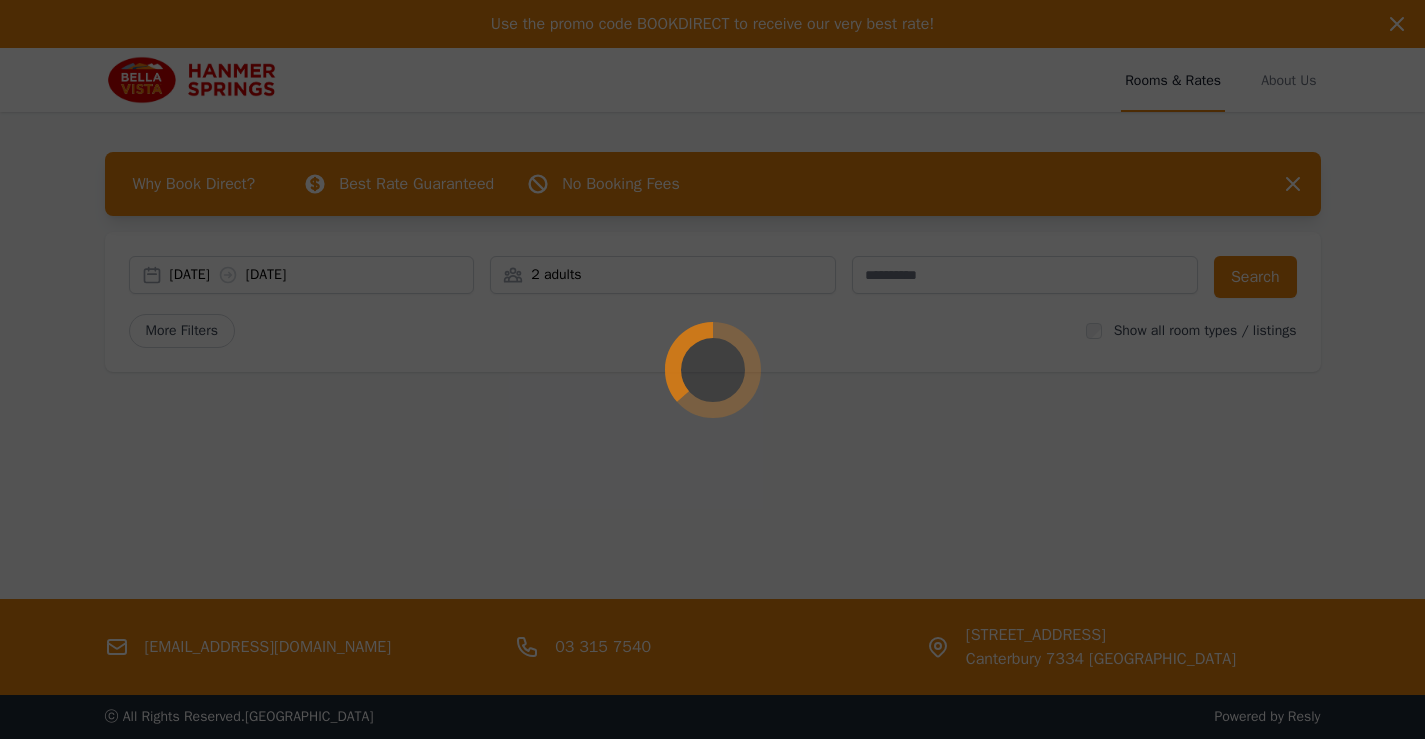scroll, scrollTop: 0, scrollLeft: 0, axis: both 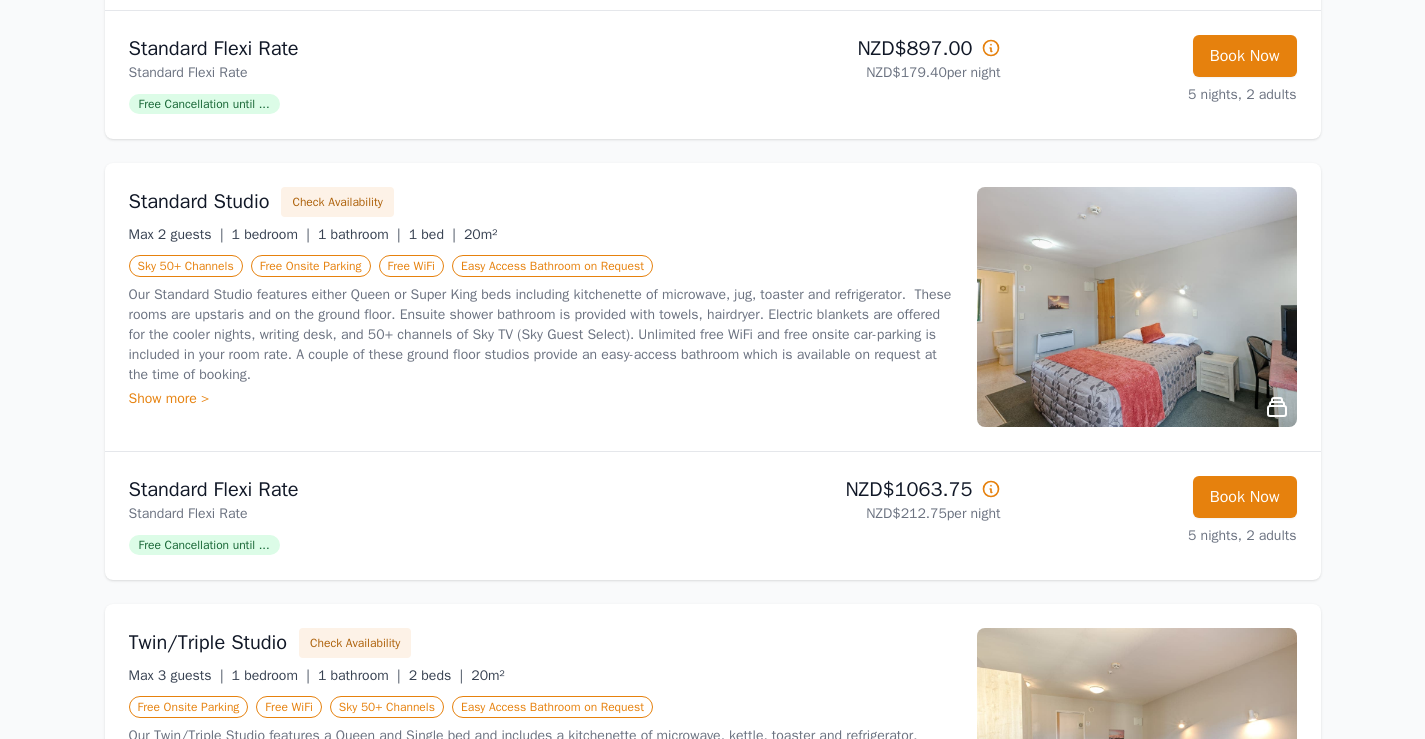 click on "Show more >" at bounding box center (541, 399) 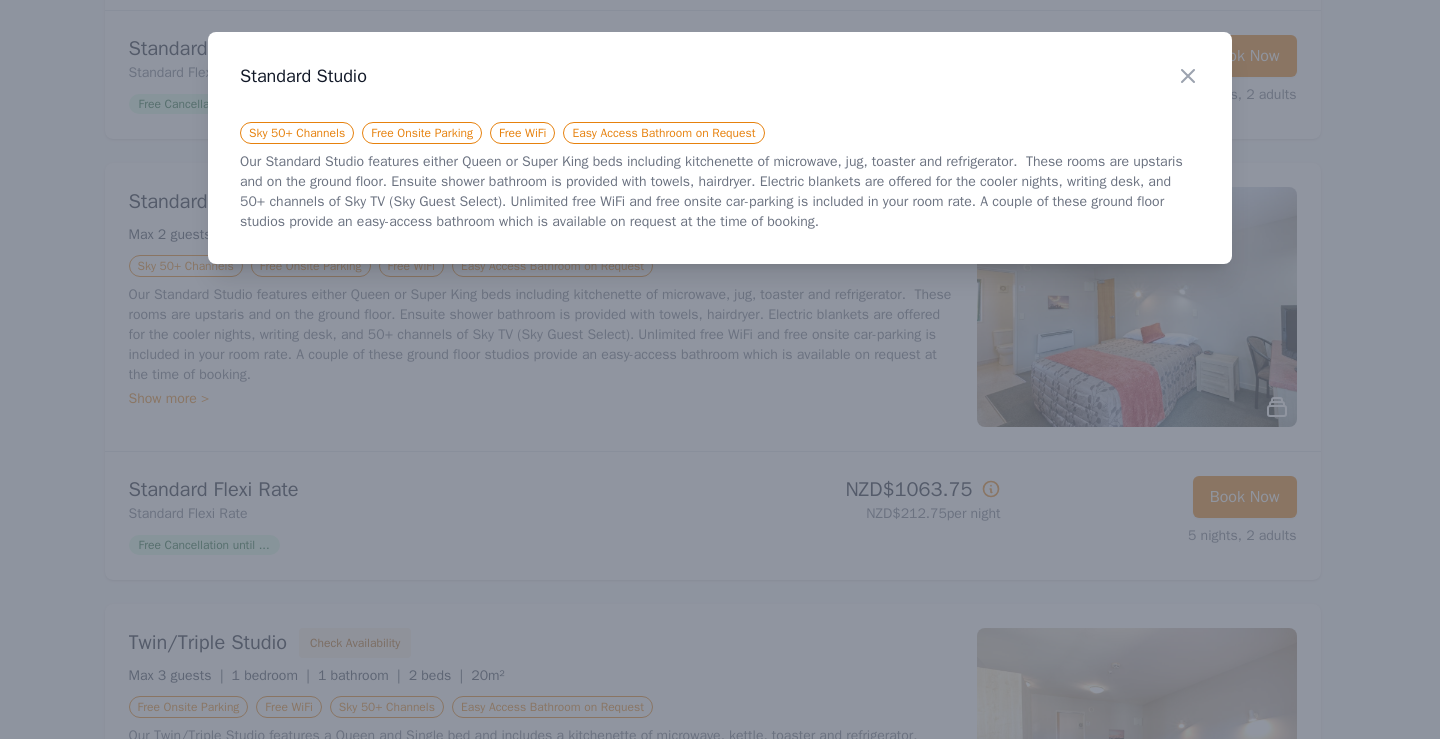 click on "Our Standard Studio features either Queen or Super King beds including kitchenette of microwave, jug, toaster and refrigerator.  These rooms are upstaris and on the ground floor. Ensuite shower bathroom is provided with towels, hairdryer. Electric blankets are offered for the cooler nights, writing desk, and 50+ channels of Sky TV (Sky Guest Select). Unlimited free WiFi and free onsite car-parking is included in your room rate. A couple of these ground floor studios provide an easy-access bathroom which is available on request at the time of booking." at bounding box center [720, 192] 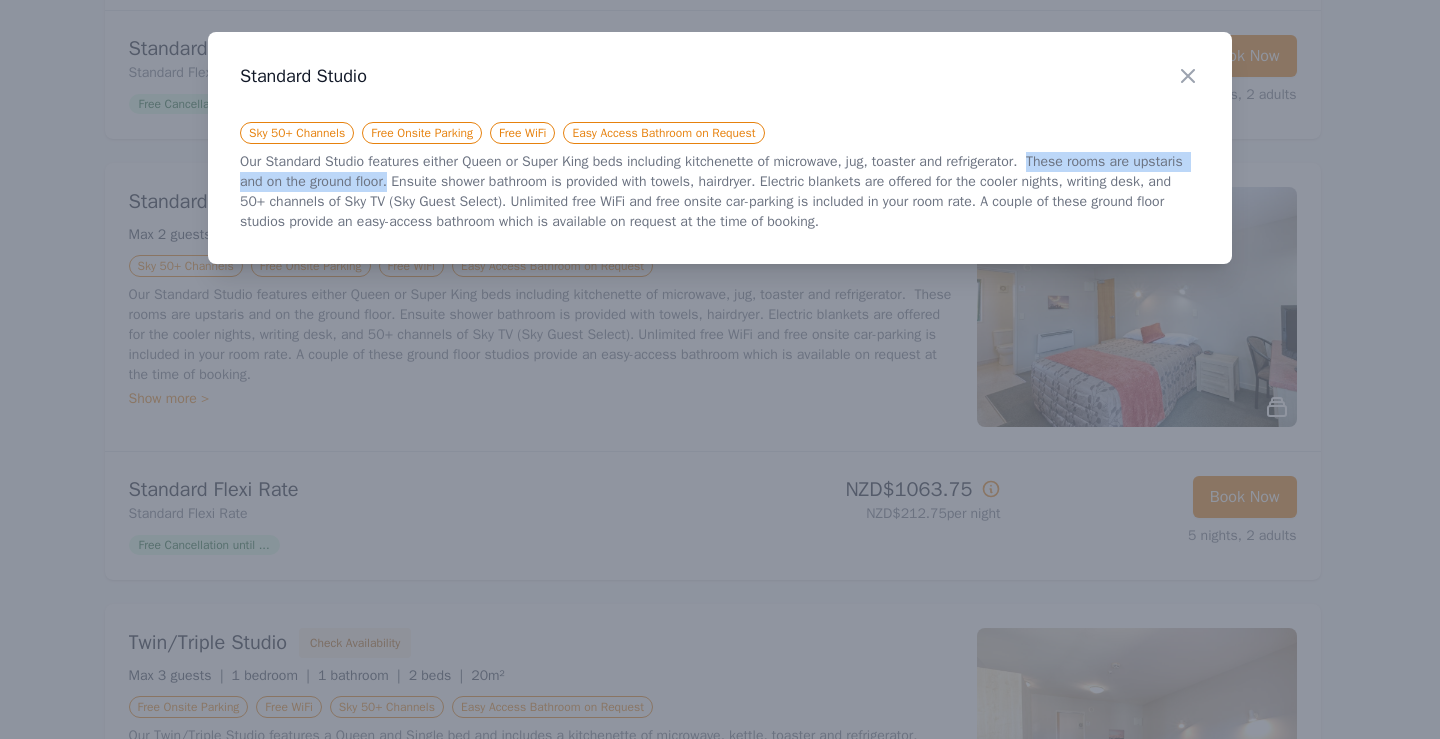 drag, startPoint x: 1059, startPoint y: 163, endPoint x: 389, endPoint y: 182, distance: 670.26935 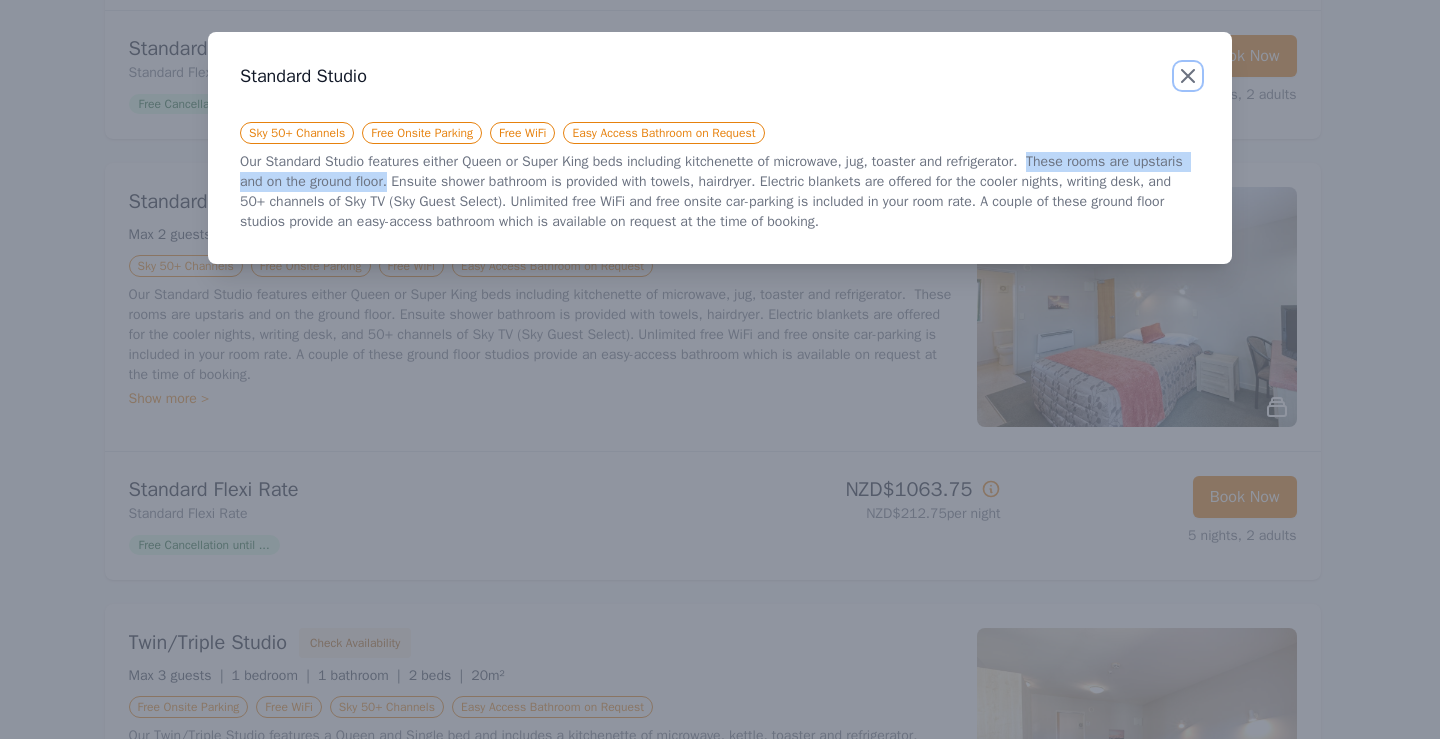 click 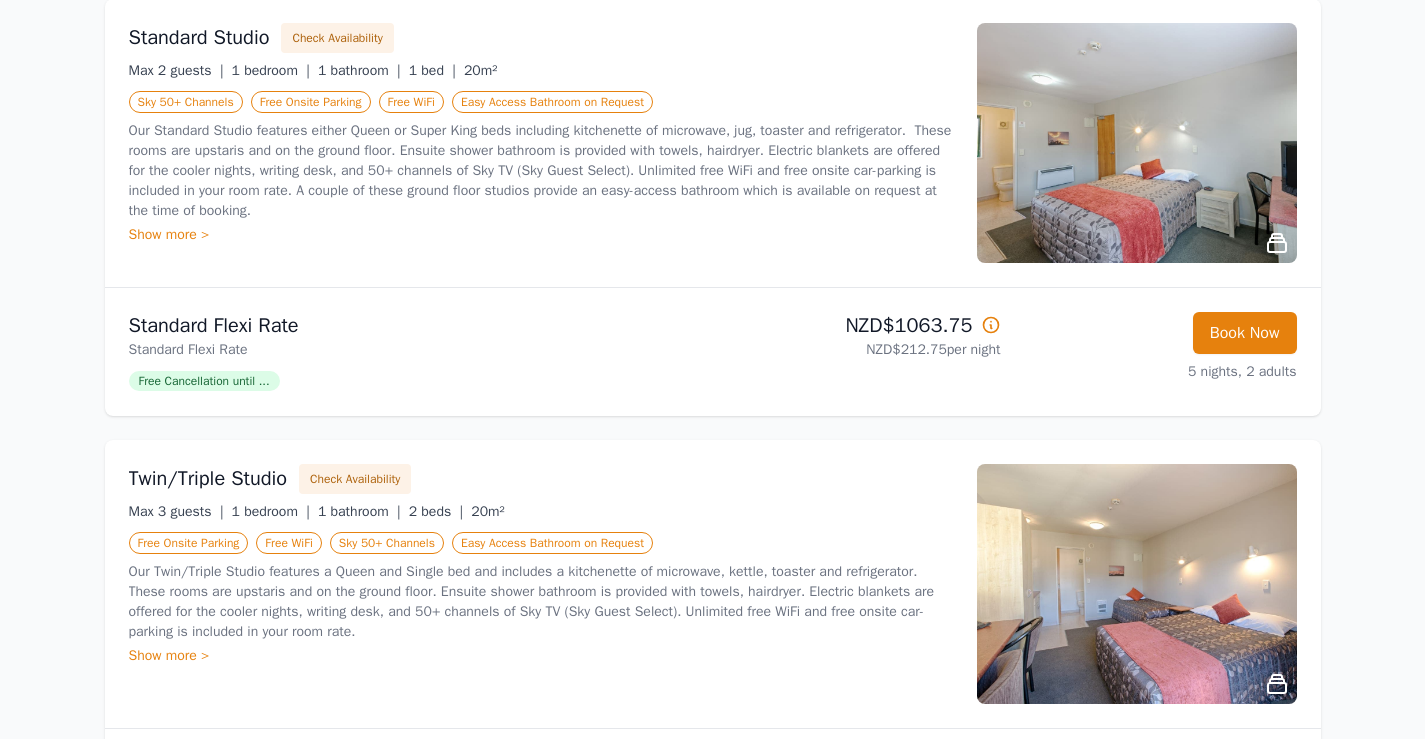 scroll, scrollTop: 1066, scrollLeft: 0, axis: vertical 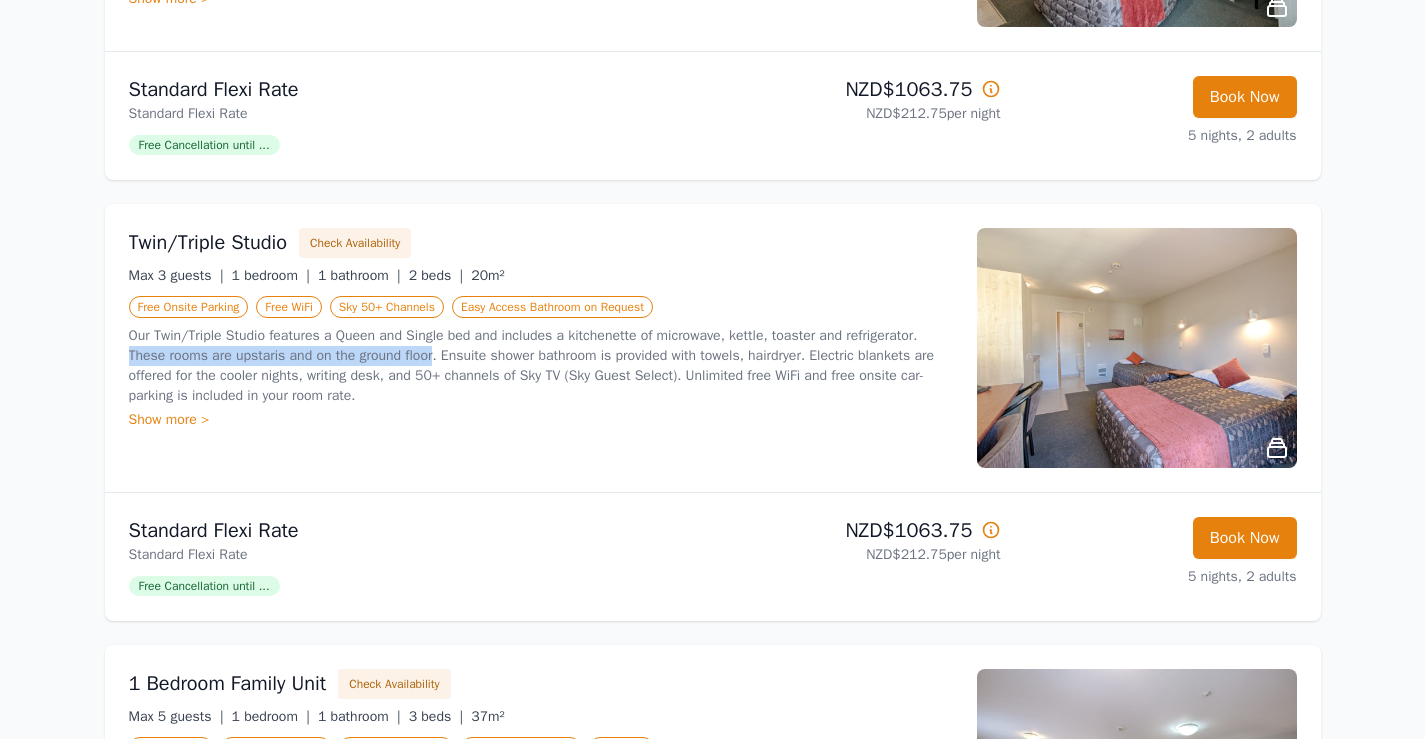 drag, startPoint x: 127, startPoint y: 353, endPoint x: 437, endPoint y: 362, distance: 310.1306 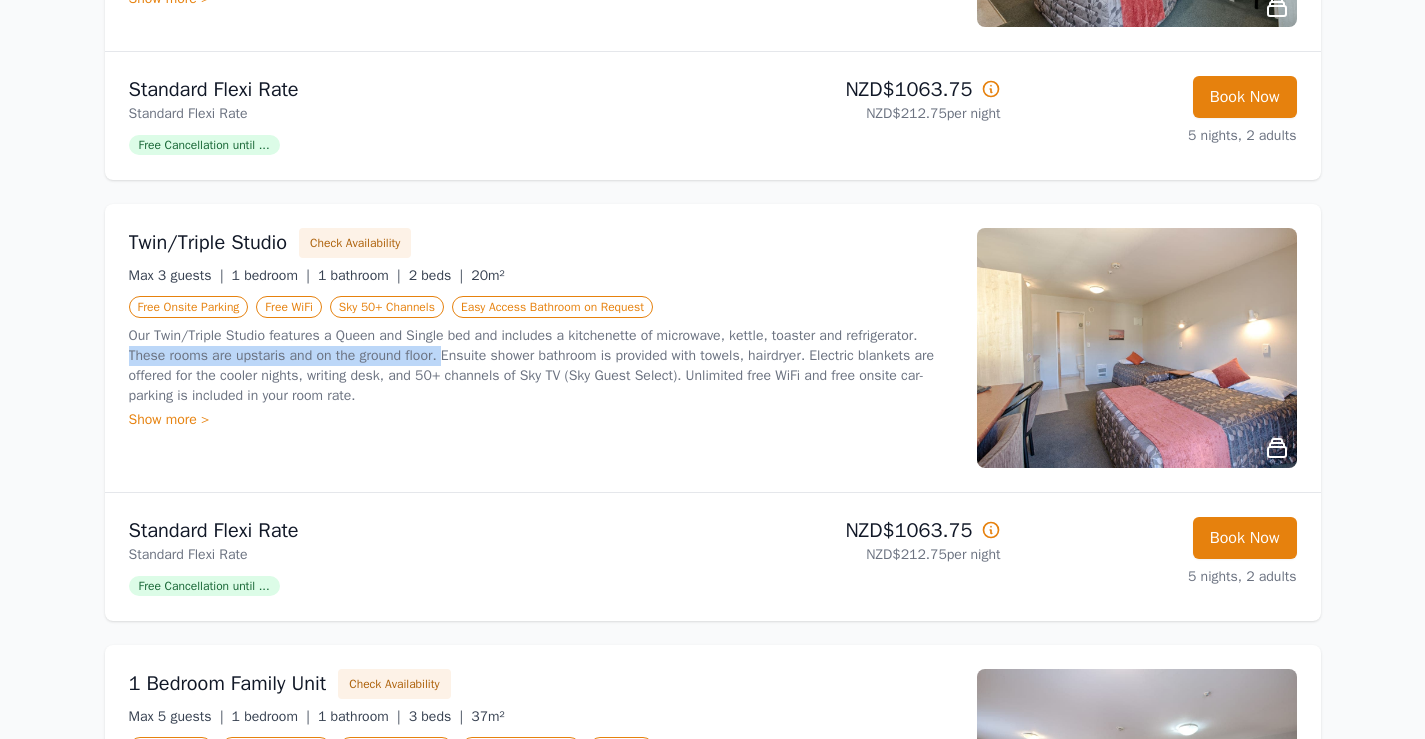 click on "Our Twin/Triple Studio features a Queen and Single bed and includes a kitchenette of microwave, kettle, toaster and refrigerator.  These rooms are upstaris and on the ground floor. Ensuite shower bathroom is provided with towels, hairdryer. Electric blankets are offered for the cooler nights, writing desk, and 50+ channels of Sky TV (Sky Guest Select). Unlimited free WiFi and free onsite car-parking is included in your room rate." at bounding box center (541, 366) 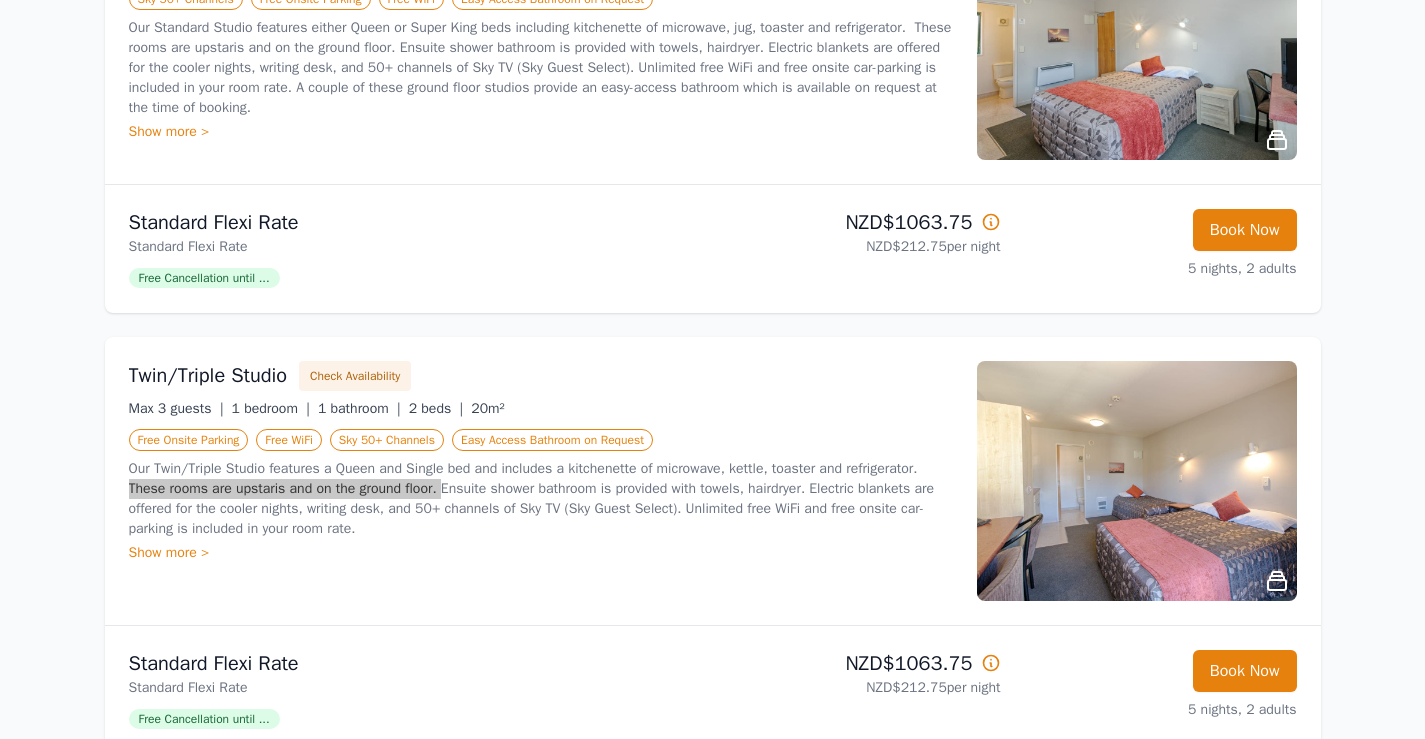 scroll, scrollTop: 1066, scrollLeft: 0, axis: vertical 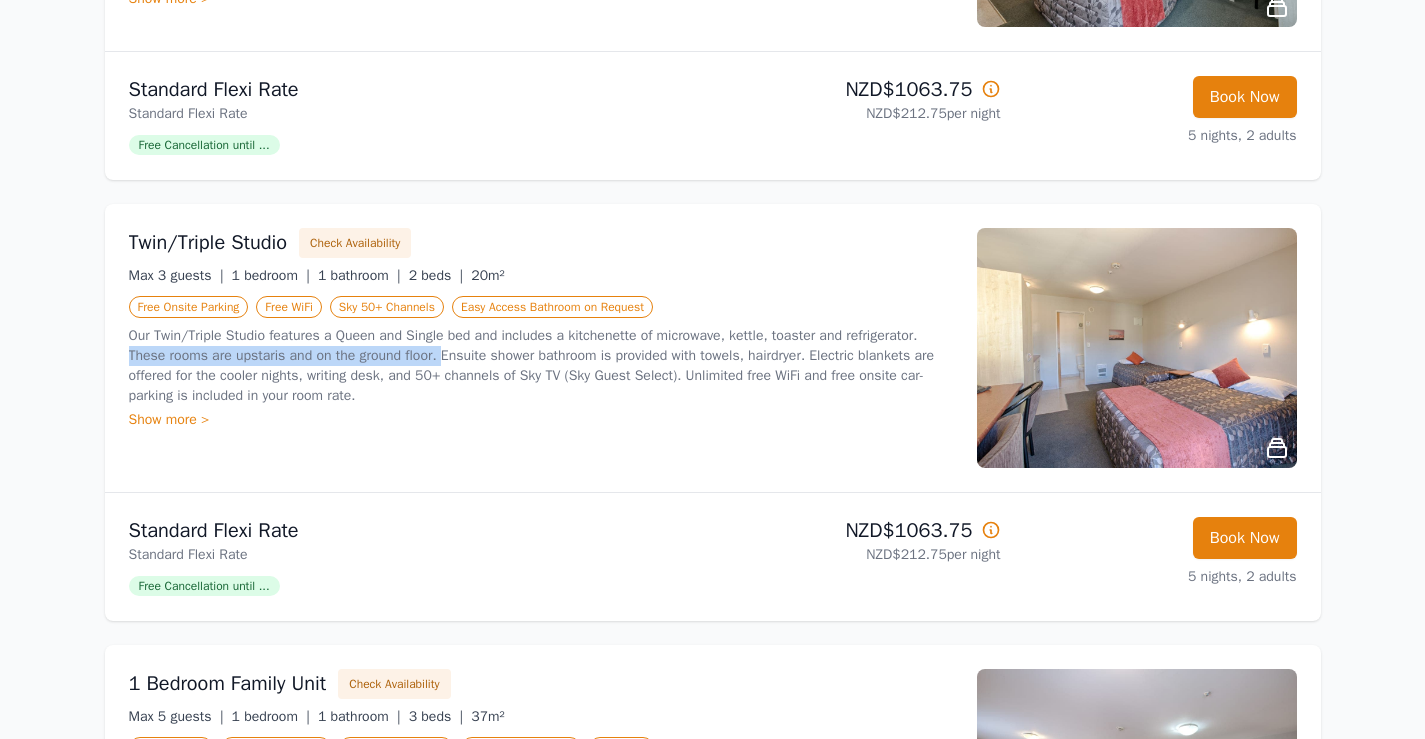 click on "Our Twin/Triple Studio features a Queen and Single bed and includes a kitchenette of microwave, kettle, toaster and refrigerator.  These rooms are upstaris and on the ground floor. Ensuite shower bathroom is provided with towels, hairdryer. Electric blankets are offered for the cooler nights, writing desk, and 50+ channels of Sky TV (Sky Guest Select). Unlimited free WiFi and free onsite car-parking is included in your room rate." at bounding box center [541, 366] 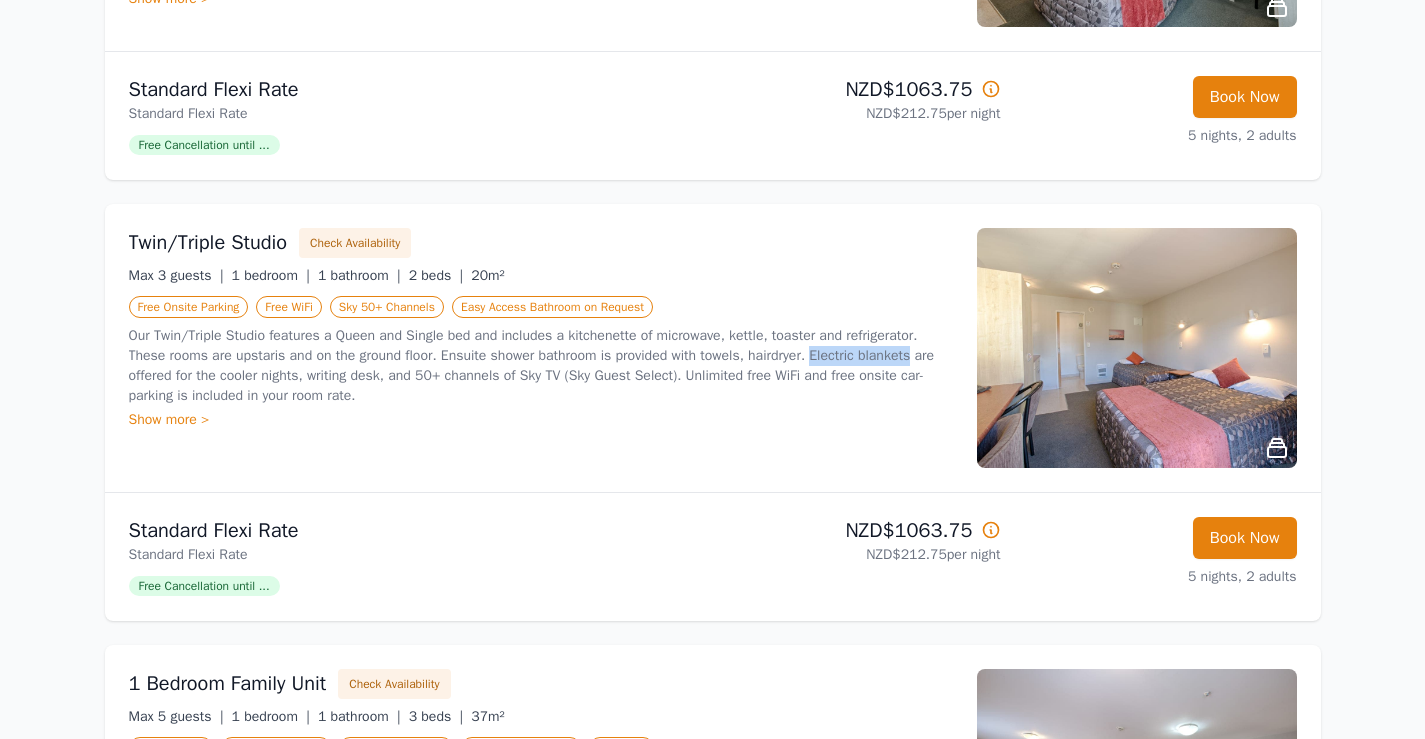 drag, startPoint x: 836, startPoint y: 364, endPoint x: 891, endPoint y: 353, distance: 56.089214 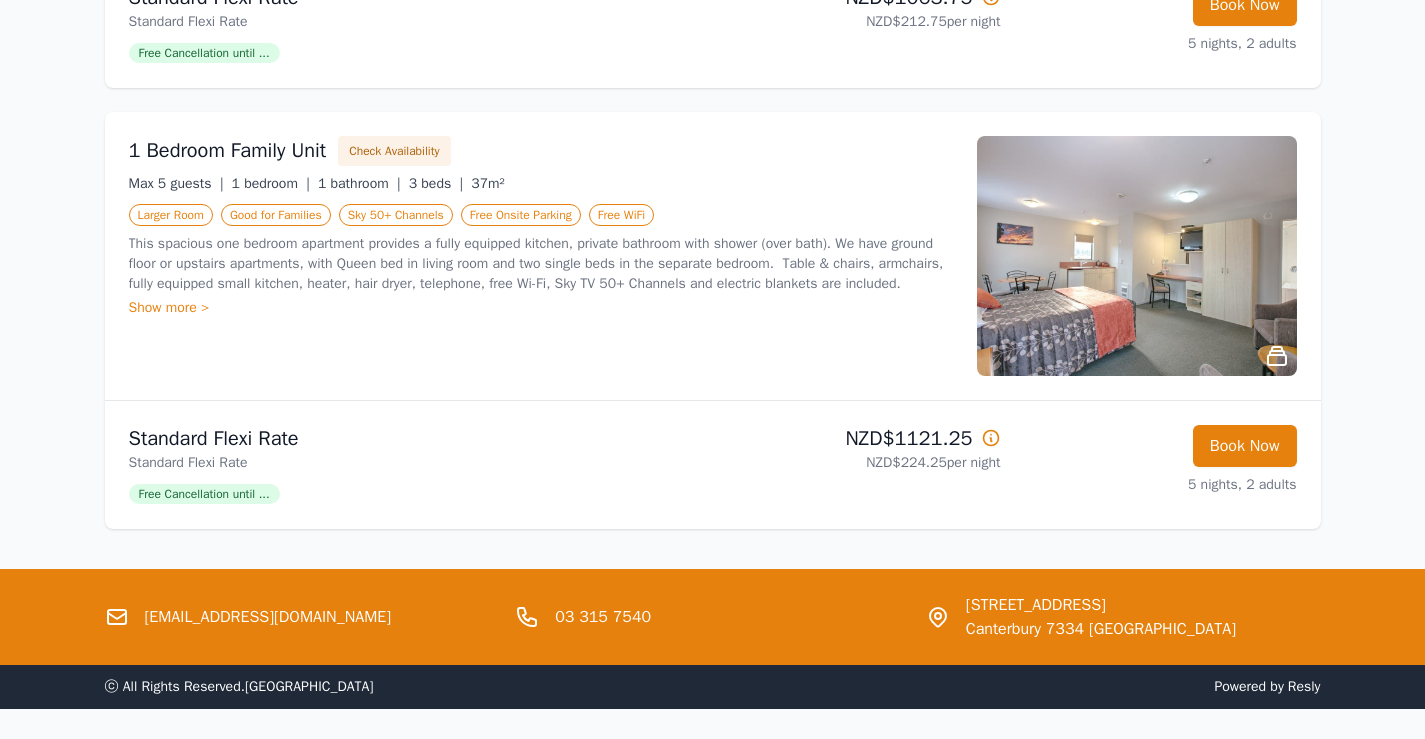scroll, scrollTop: 1600, scrollLeft: 0, axis: vertical 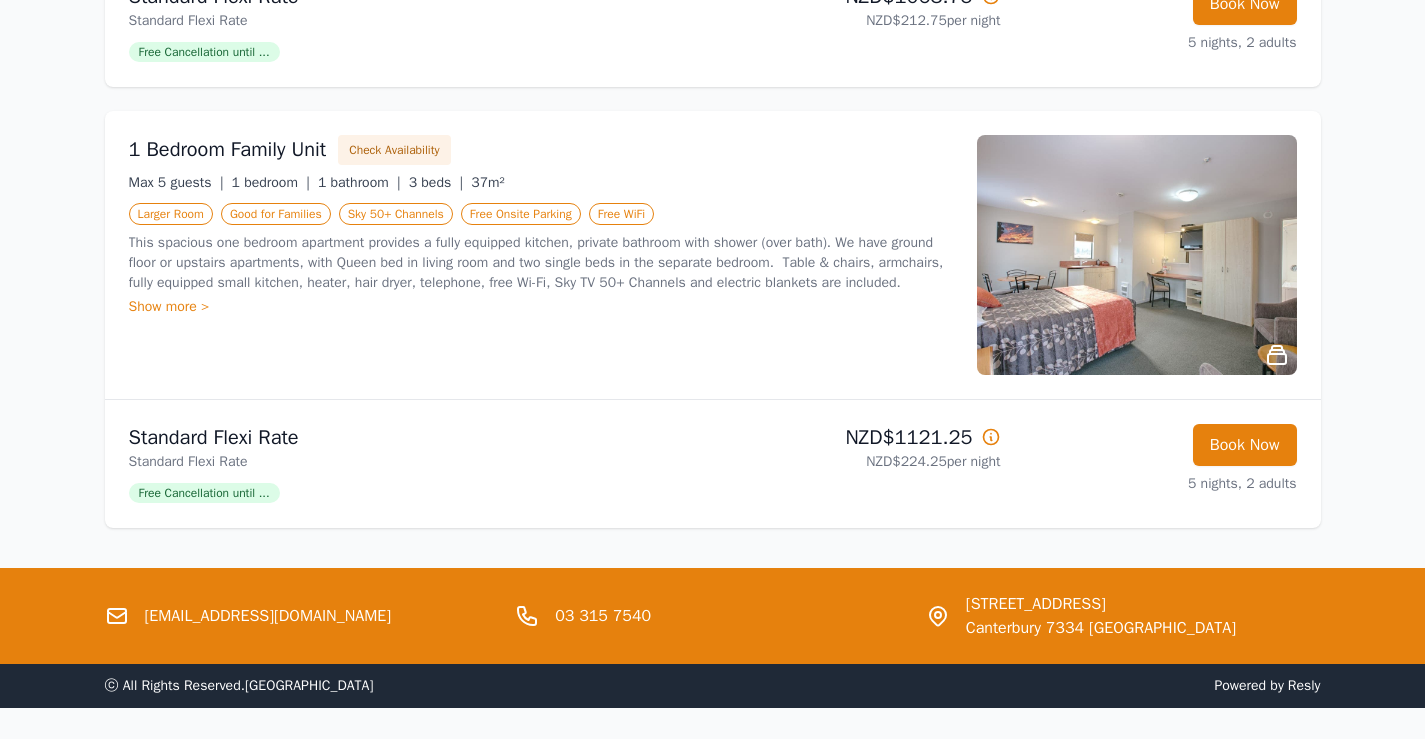 click on "This spacious one bedroom apartment provides a fully equipped kitchen, private bathroom with shower (over bath). We have ground floor or upstairs apartments, with Queen bed in living room and two single beds in the separate bedroom.  Table & chairs, armchairs, fully equipped small kitchen, heater, hair dryer, telephone, free Wi-Fi, Sky TV 50+ Channels and electric blankets are included." at bounding box center (541, 263) 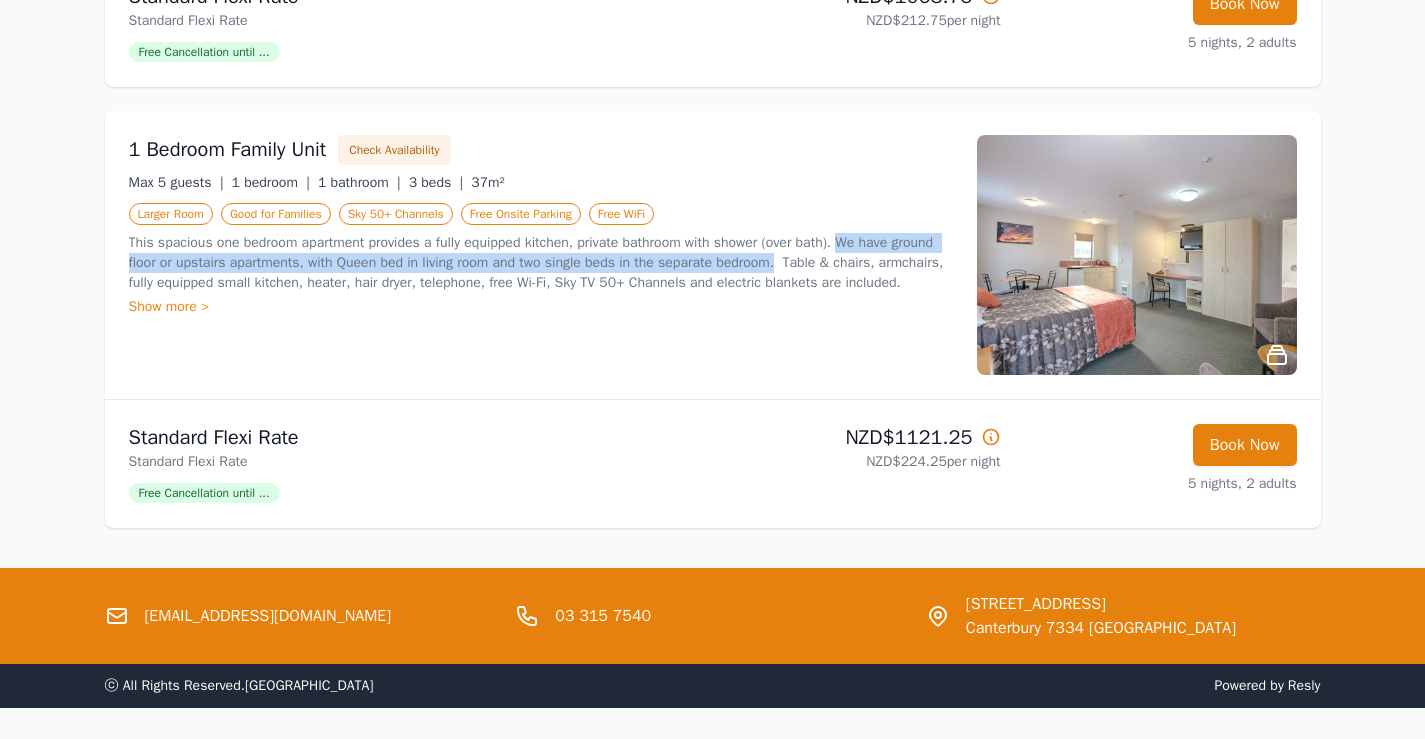 drag, startPoint x: 852, startPoint y: 244, endPoint x: 780, endPoint y: 265, distance: 75 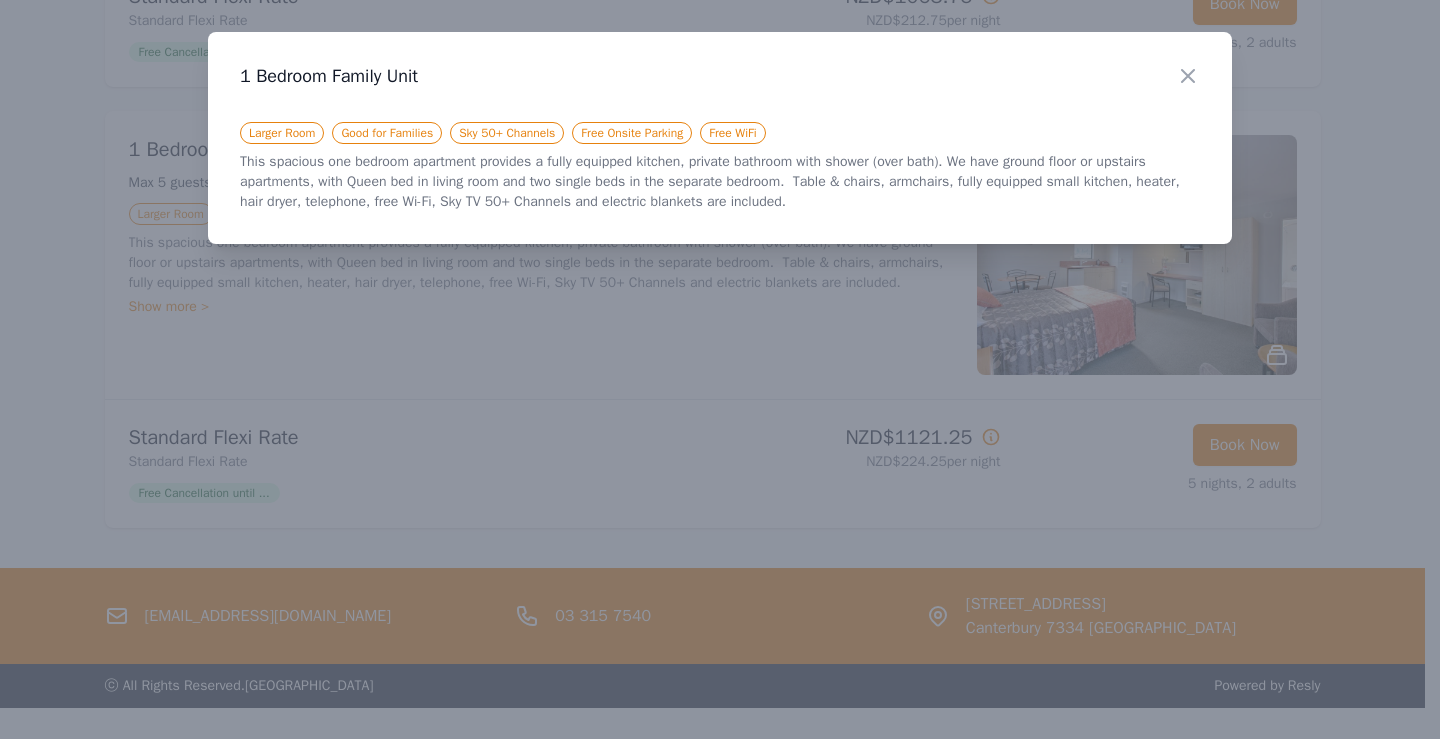 click on "This spacious one bedroom apartment provides a fully equipped kitchen, private bathroom with shower (over bath). We have ground floor or upstairs apartments, with Queen bed in living room and two single beds in the separate bedroom.  Table & chairs, armchairs, fully equipped small kitchen, heater, hair dryer, telephone, free Wi-Fi, Sky TV 50+ Channels and electric blankets are included." at bounding box center [720, 182] 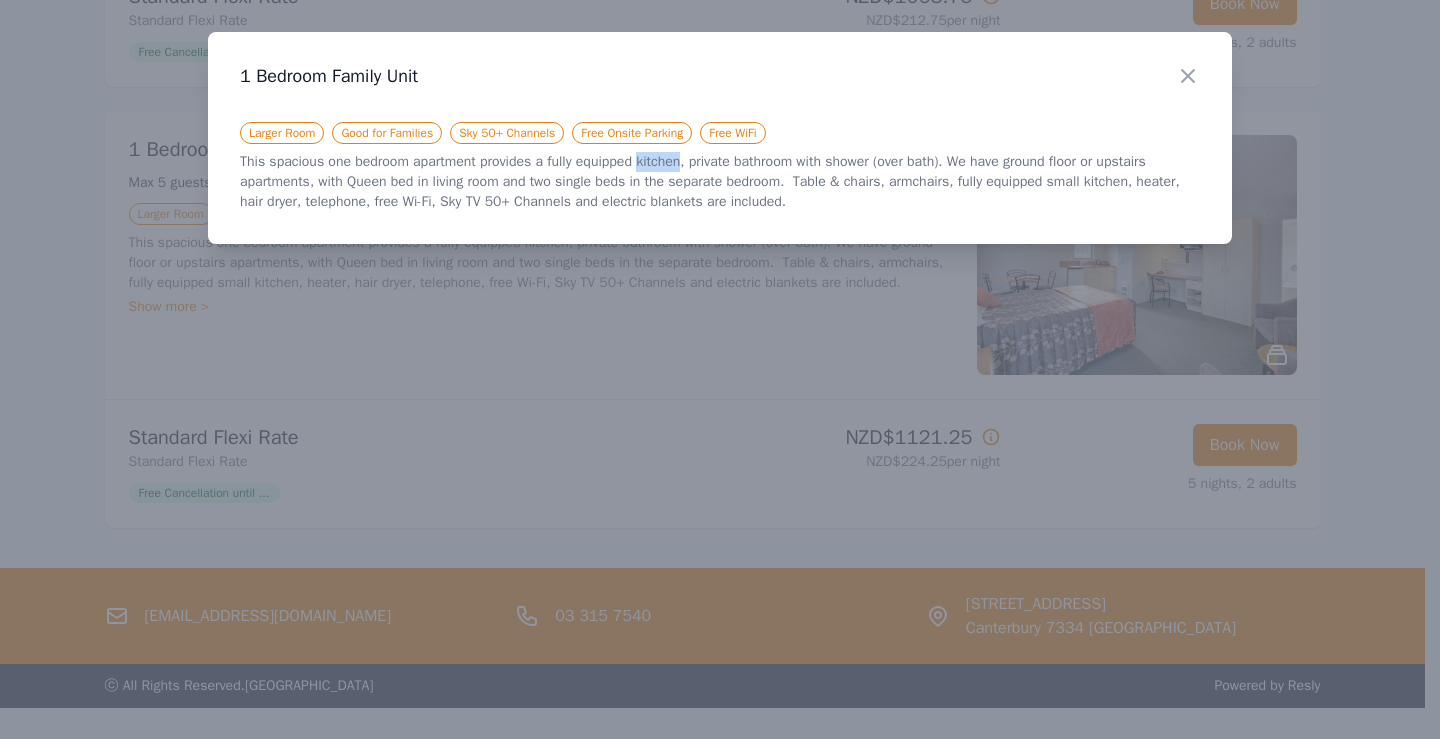 click on "This spacious one bedroom apartment provides a fully equipped kitchen, private bathroom with shower (over bath). We have ground floor or upstairs apartments, with Queen bed in living room and two single beds in the separate bedroom.  Table & chairs, armchairs, fully equipped small kitchen, heater, hair dryer, telephone, free Wi-Fi, Sky TV 50+ Channels and electric blankets are included." at bounding box center [720, 182] 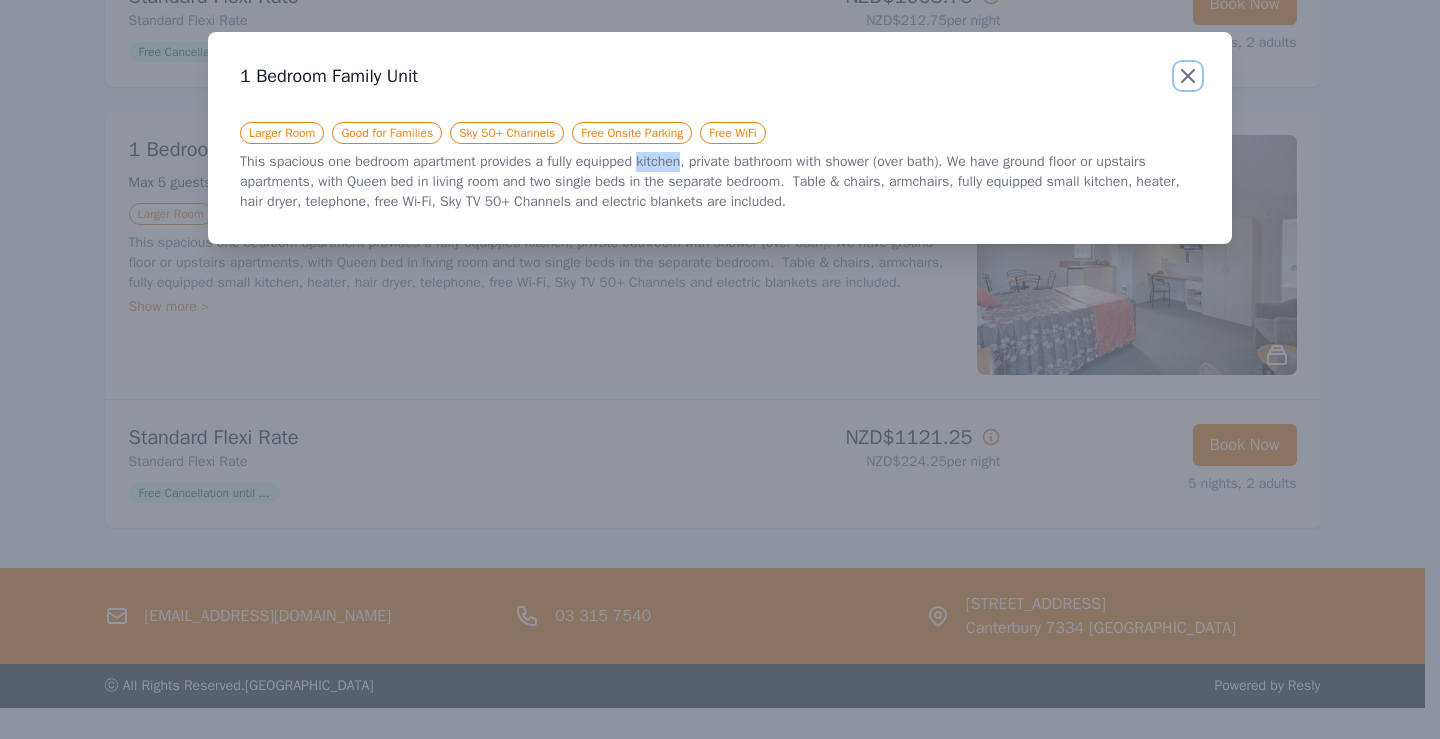 click 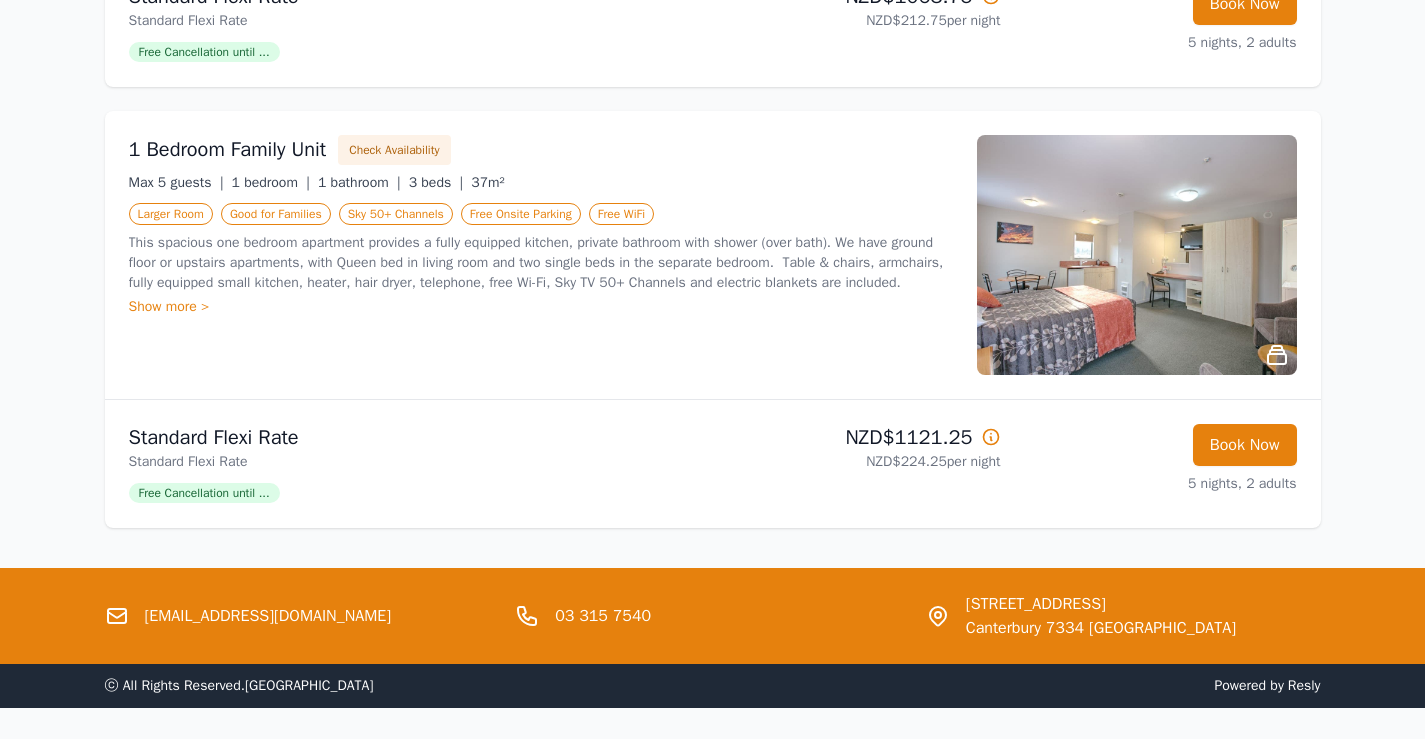 click on "Show more >" at bounding box center [541, 307] 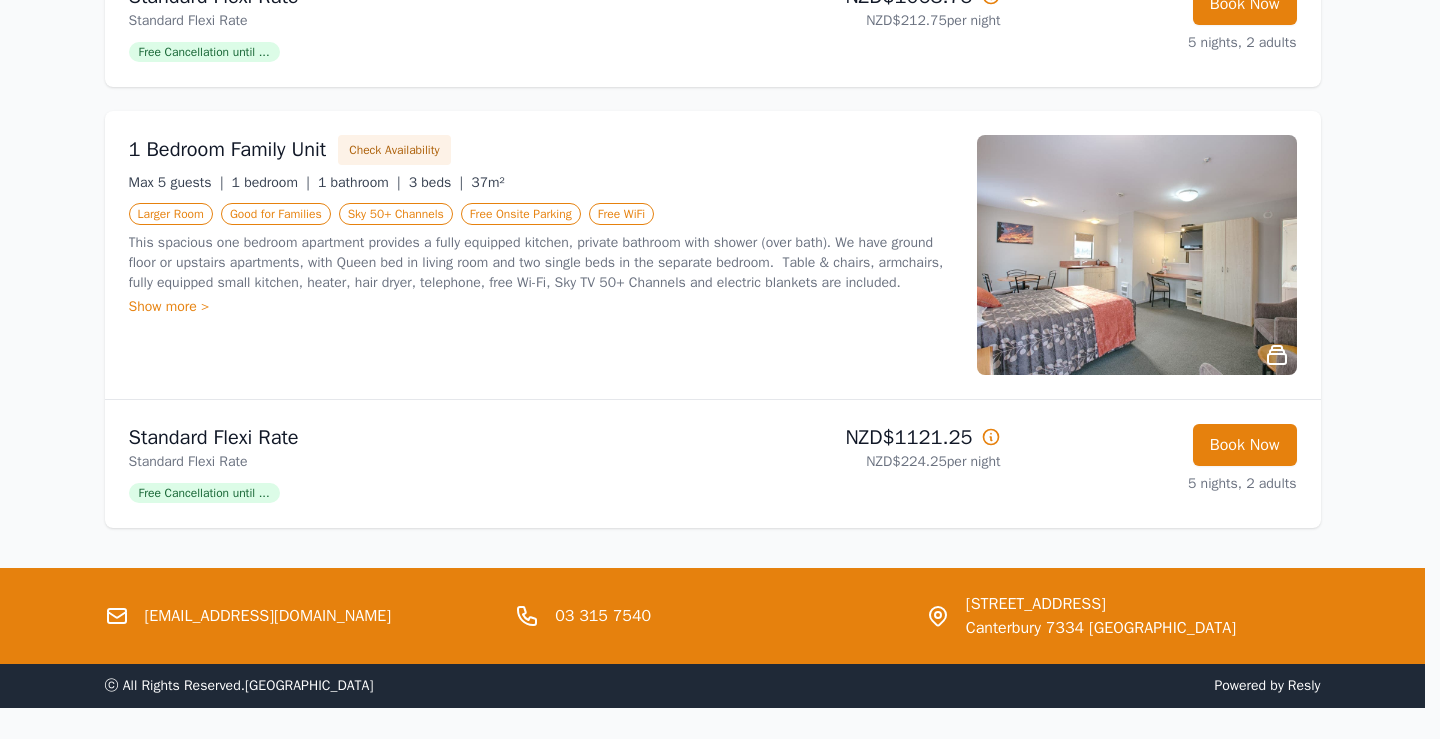 type 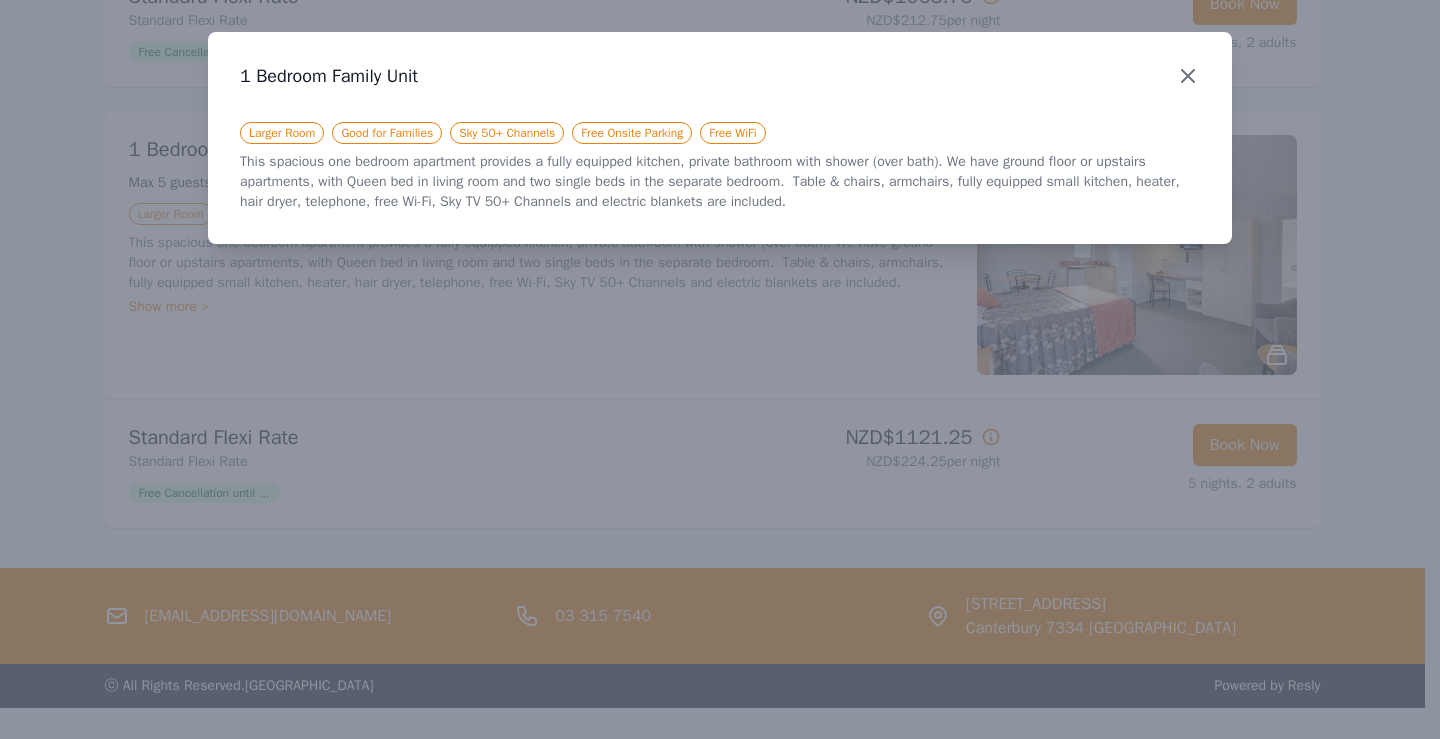 click on "1 Bedroom Family Unit" at bounding box center [720, 76] 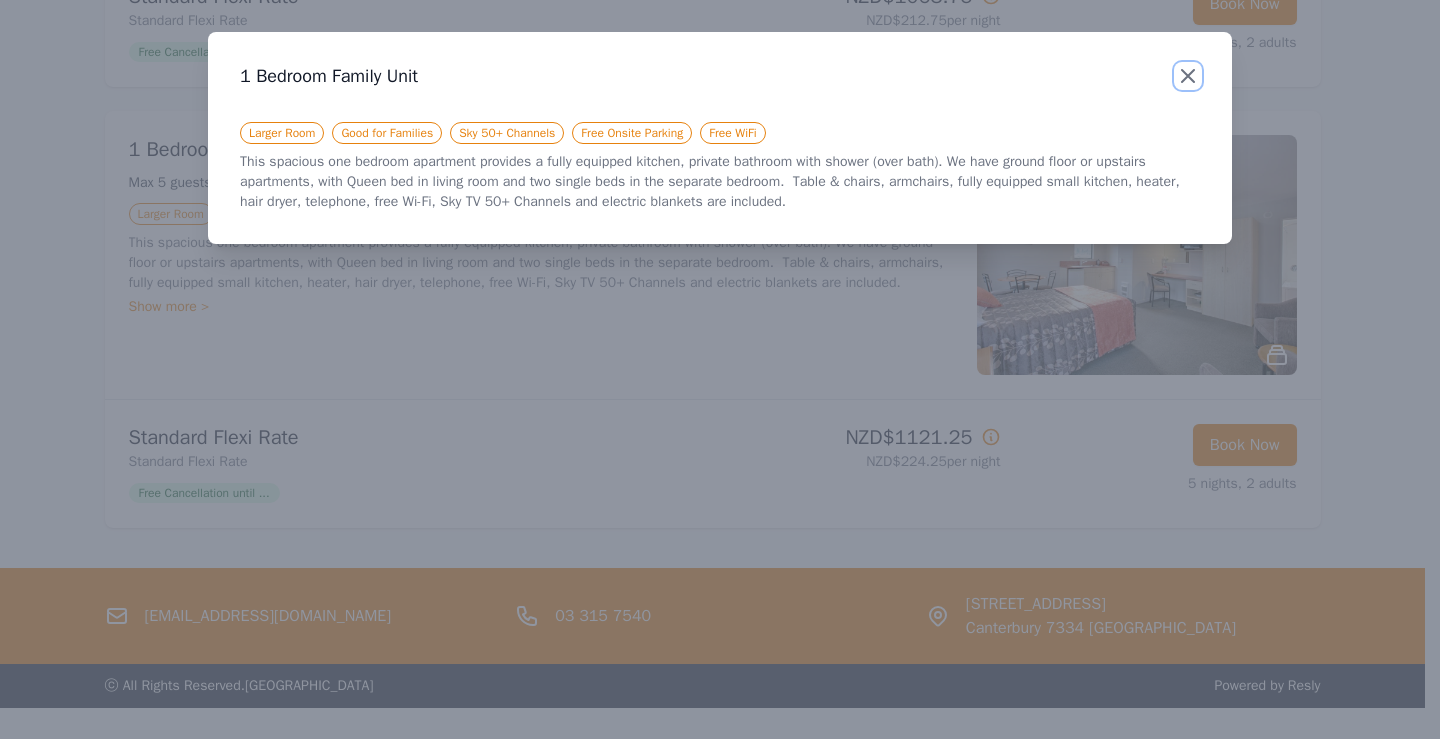 click 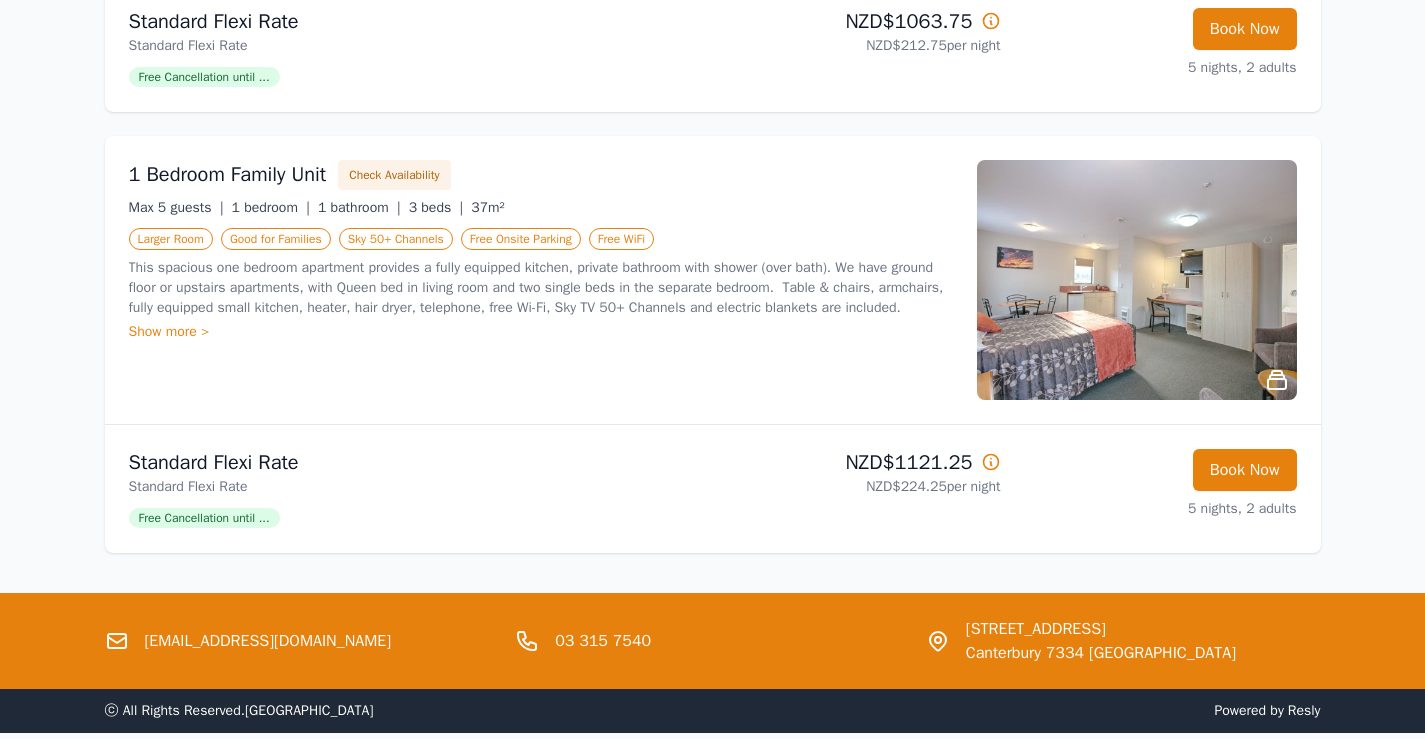 scroll, scrollTop: 1616, scrollLeft: 0, axis: vertical 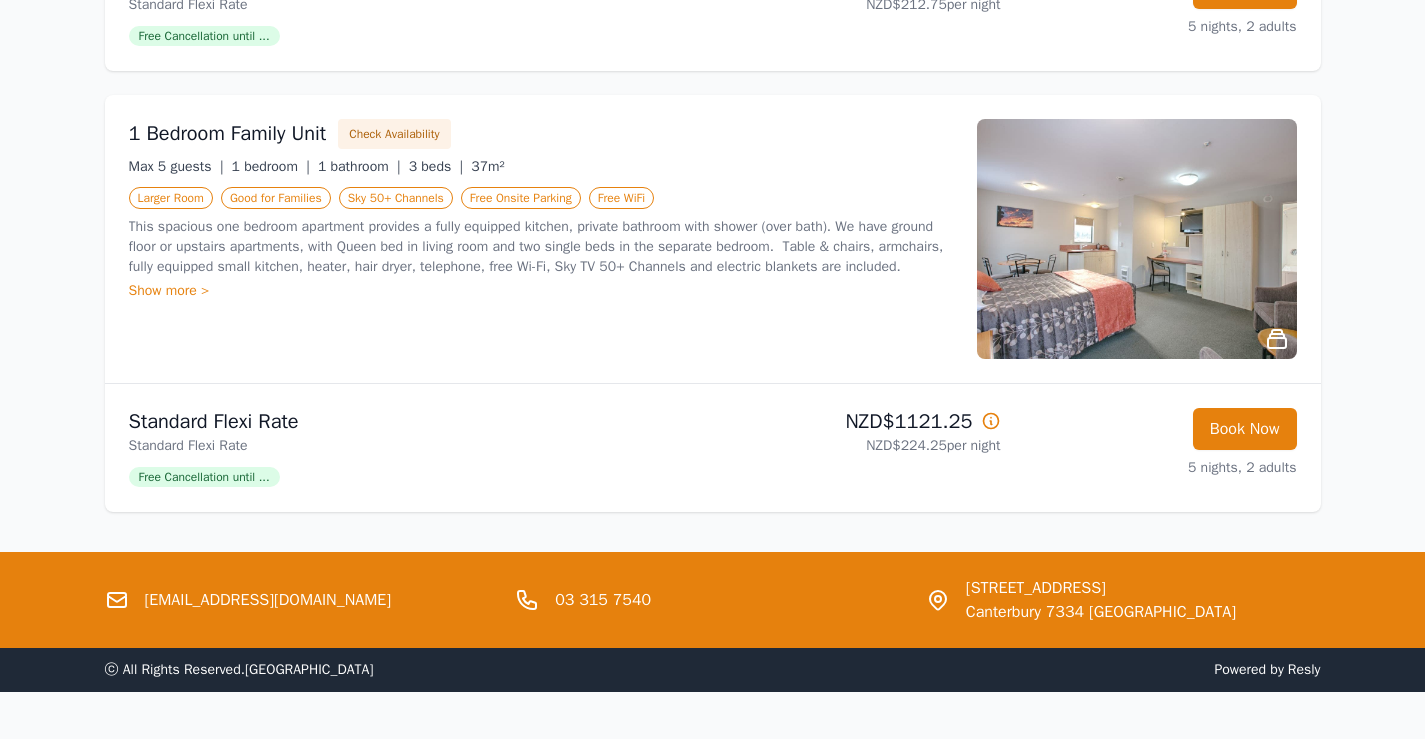click at bounding box center (1137, 239) 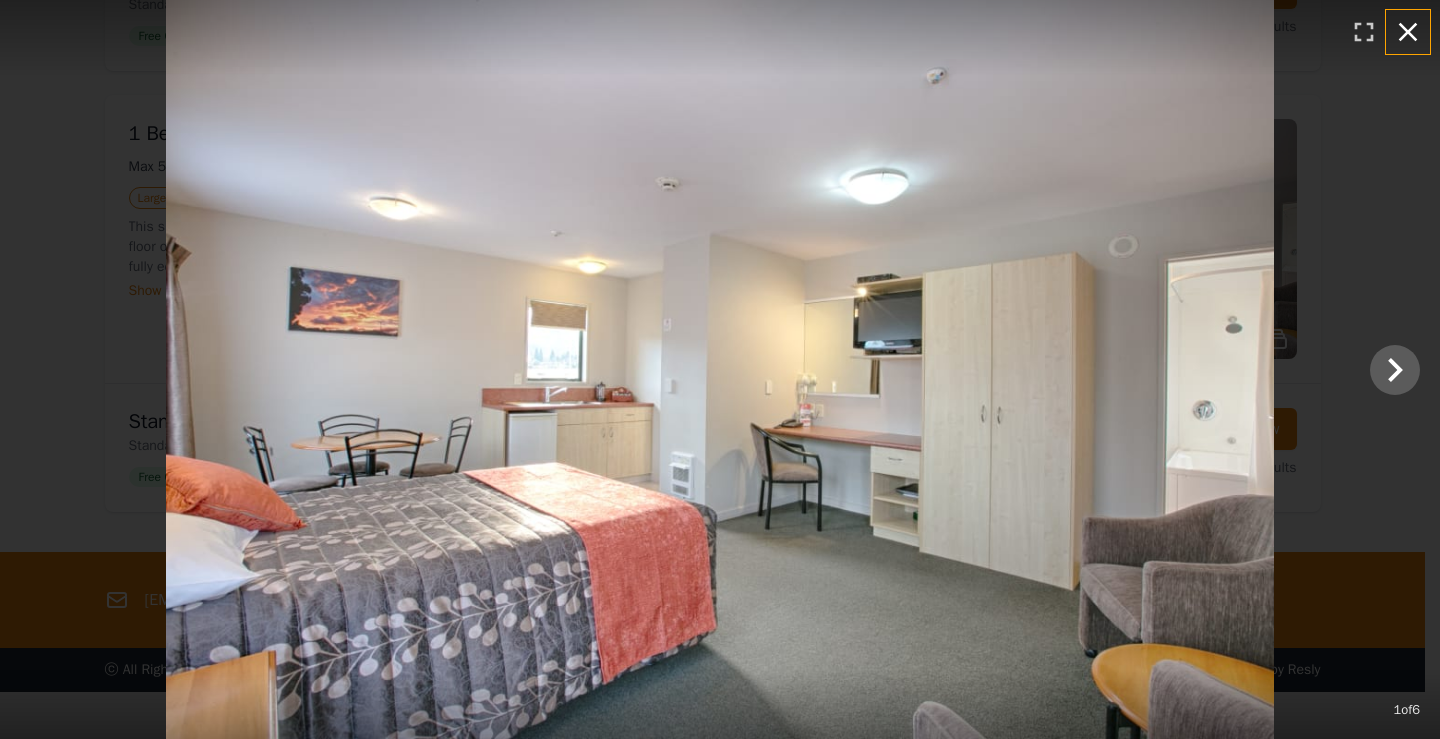 click 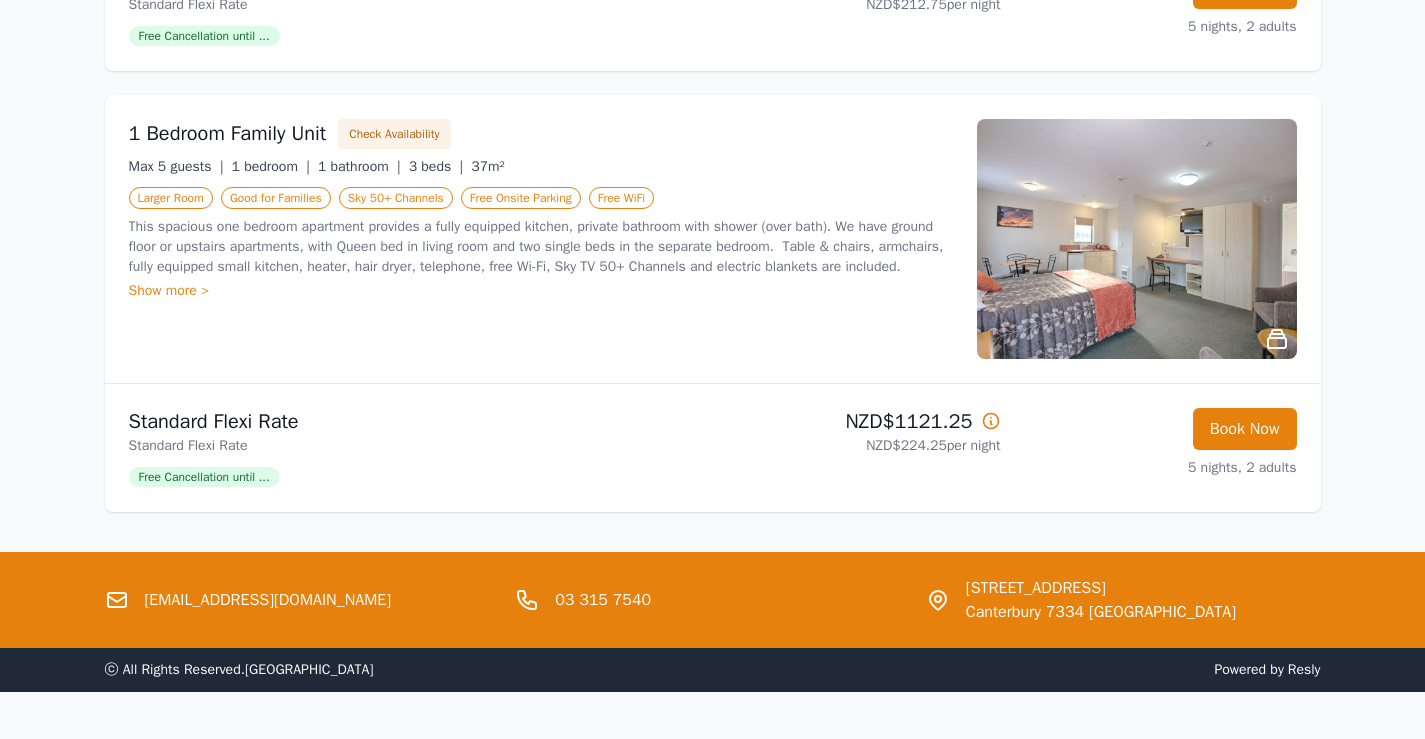 click on "Use the promo code BOOKDIRECT to receive our very best rate! Use the promo code BOOKDIRECT to receive our very best rate! Dismiss Open main menu Rooms & Rates About Us Why Book Direct? Best Rate Guaranteed No Booking Fees Dismiss Dismiss [DATE] [DATE] 2 adults   Search More Filters Show all room types / listings Compact Queen Studio Check Availability Max 2 guests  | 1 bedroom  | 1 bathroom  | 1 bed  | 16m² Free WiFi Great Value Sky 50+ Channels Free Onsite Parking Compact Queen Studio with kitchenette and ensuite shower.  These rooms are located upstairs and on the ground floor. The rooms offers a microwave, kettle, toaster and refrigerator. This rooms is suitable for a shorter stay.  Included in your rate is 50+ channels of Sky TV, unlimited free WiFi, and free onsite car-parking.  Show more > Standard Flexi Rate Standard Flexi Rate Free Cancellation until ... NZD$897.00 NZD$179.40  per night Book Now 5 nights, 2 adults Standard Studio Check Availability Max 2 guests  | 1 bedroom  | 1 bathroom  |" at bounding box center (712, -462) 